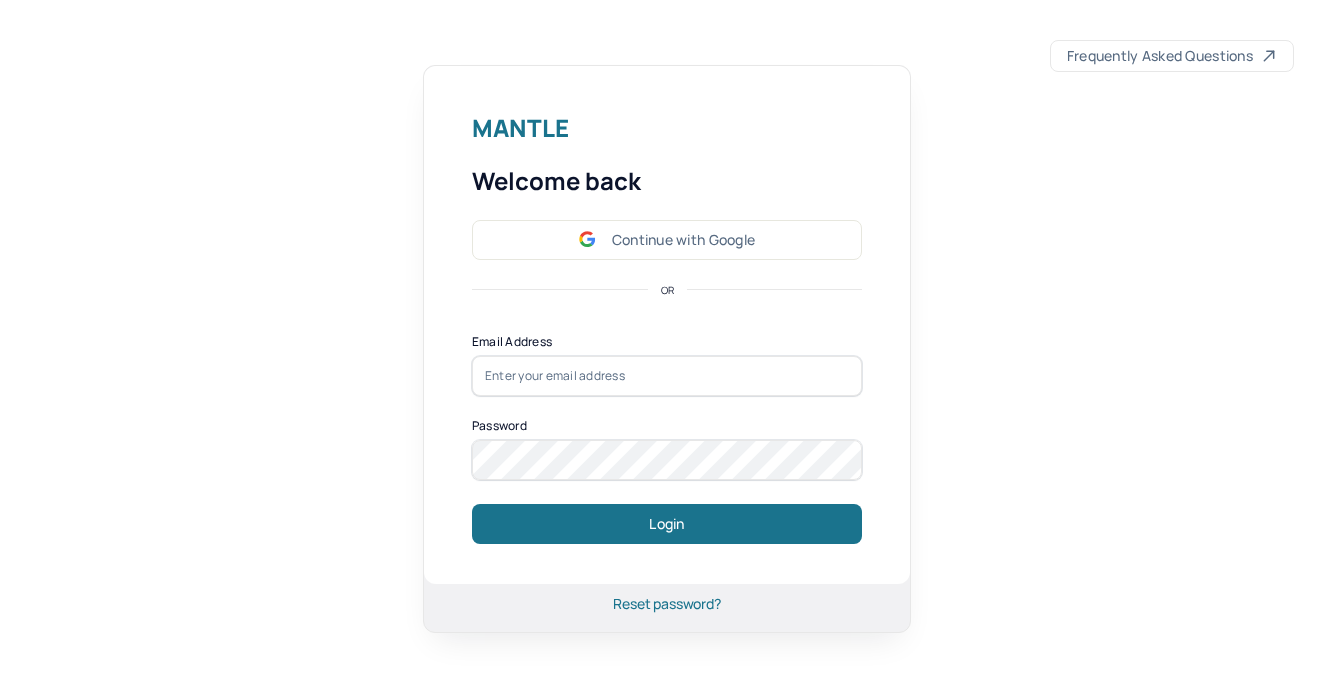 scroll, scrollTop: 0, scrollLeft: 0, axis: both 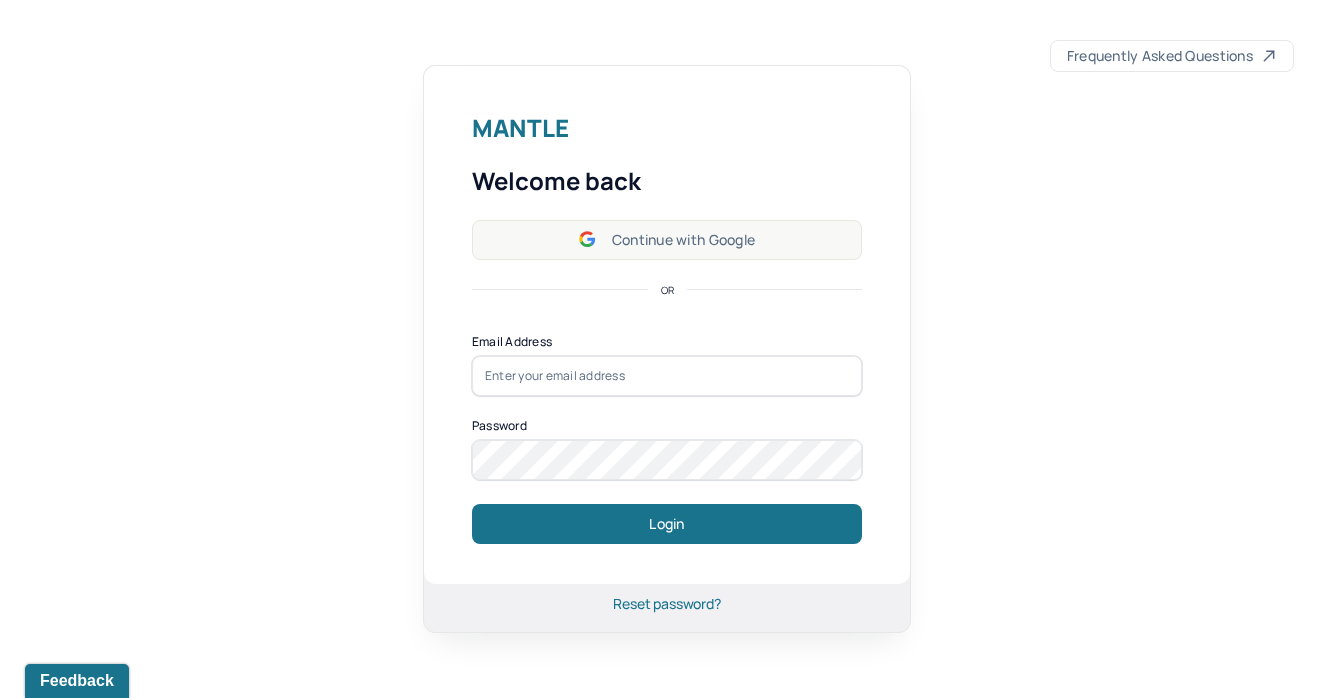 click on "Continue with Google" at bounding box center (667, 240) 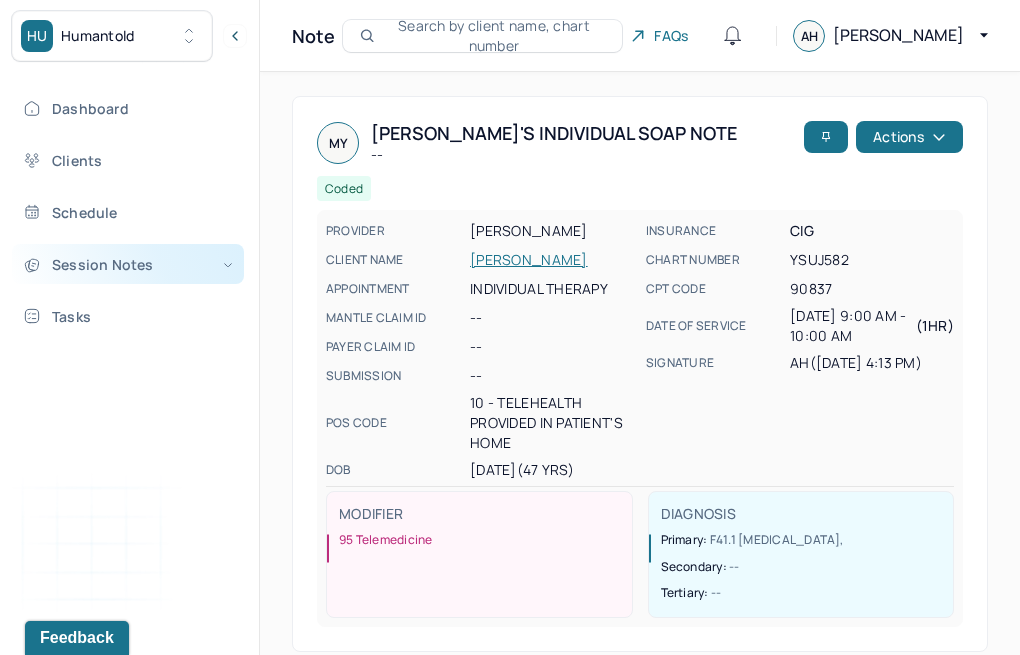 click on "Session Notes" at bounding box center [128, 264] 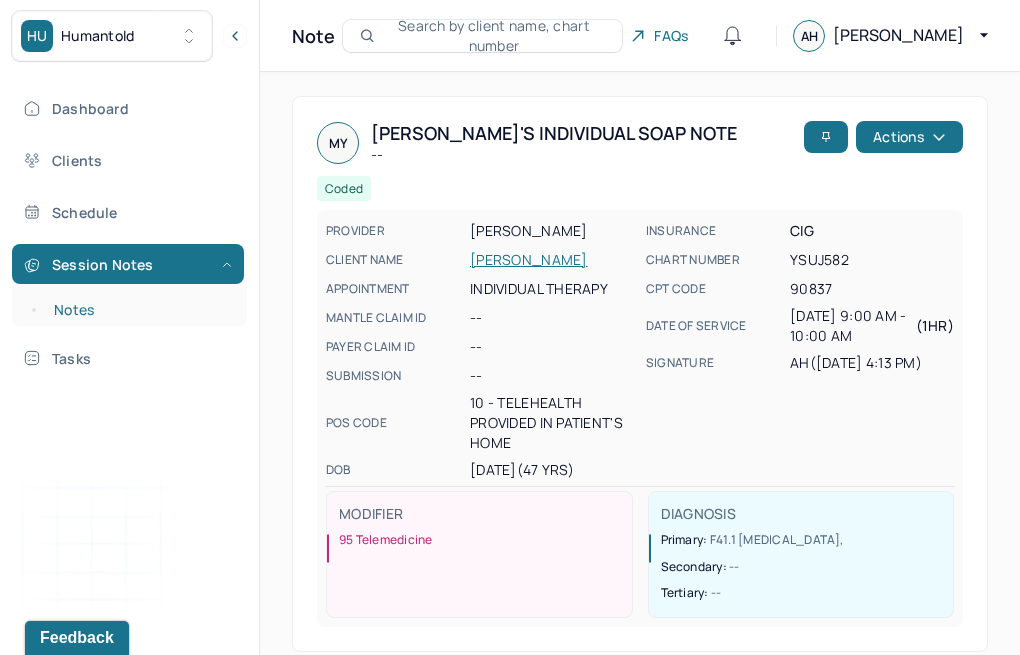 click on "Notes" at bounding box center (139, 310) 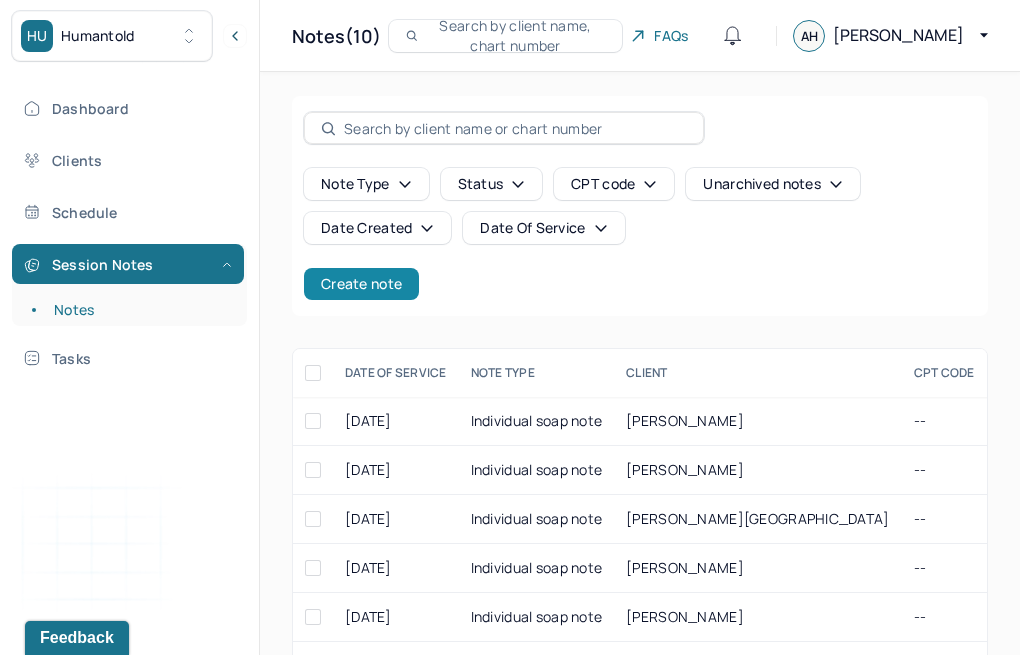 click on "Create note" at bounding box center (361, 284) 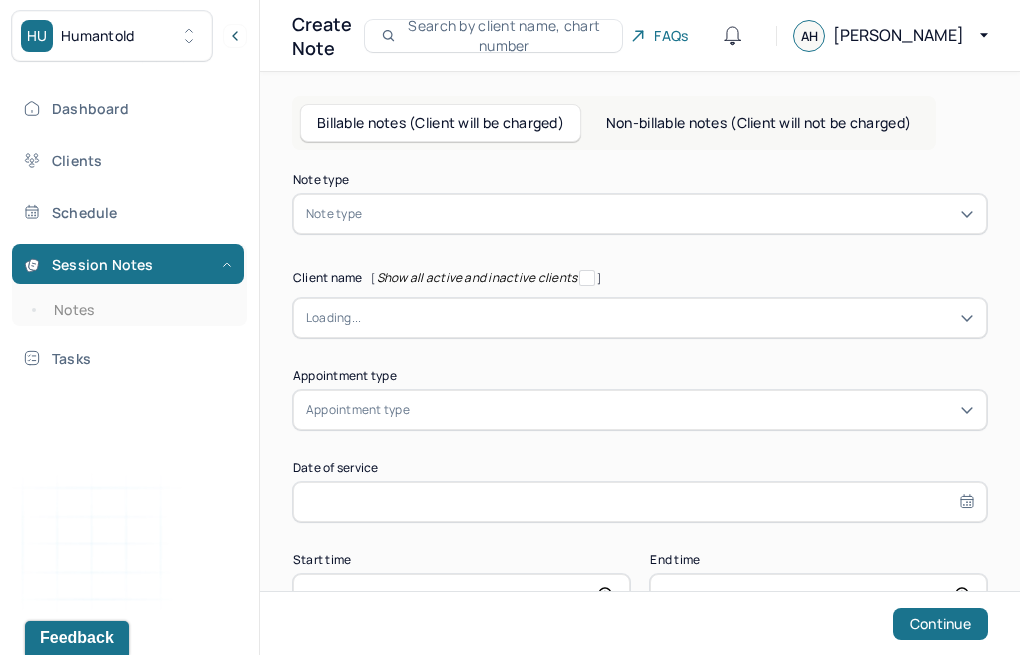 click at bounding box center [670, 214] 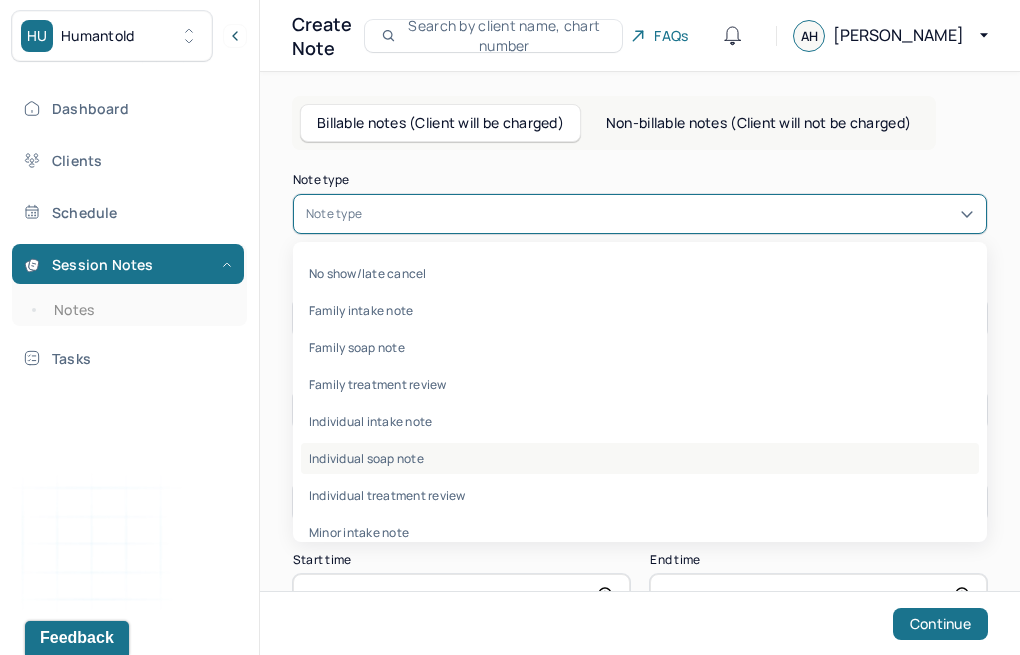 click on "Individual soap note" at bounding box center (640, 458) 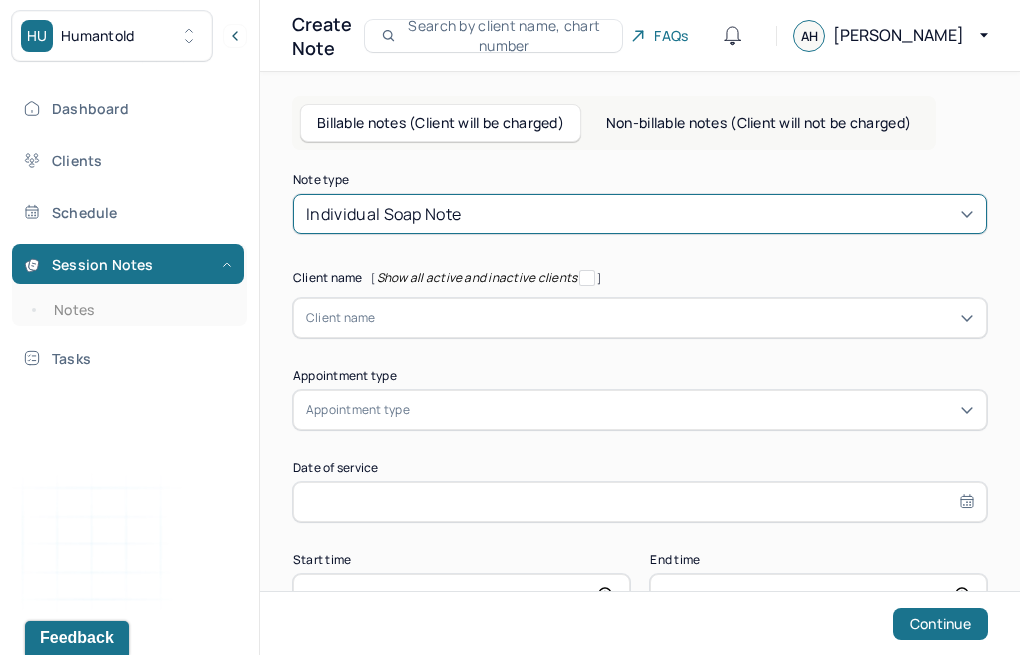 click at bounding box center (675, 318) 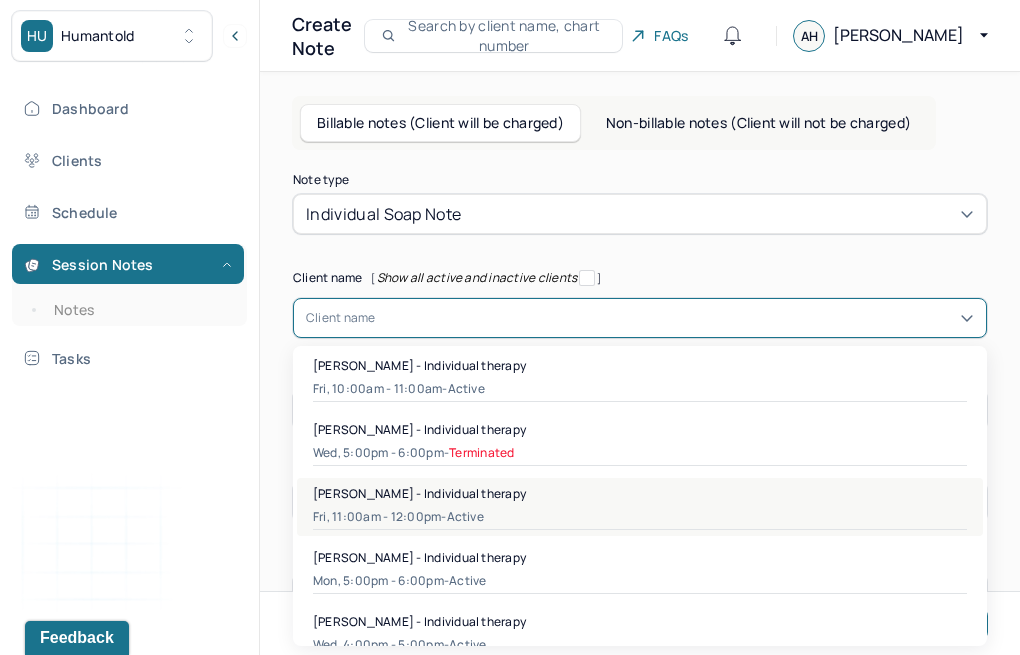 click on "[PERSON_NAME] - Individual therapy" at bounding box center [419, 493] 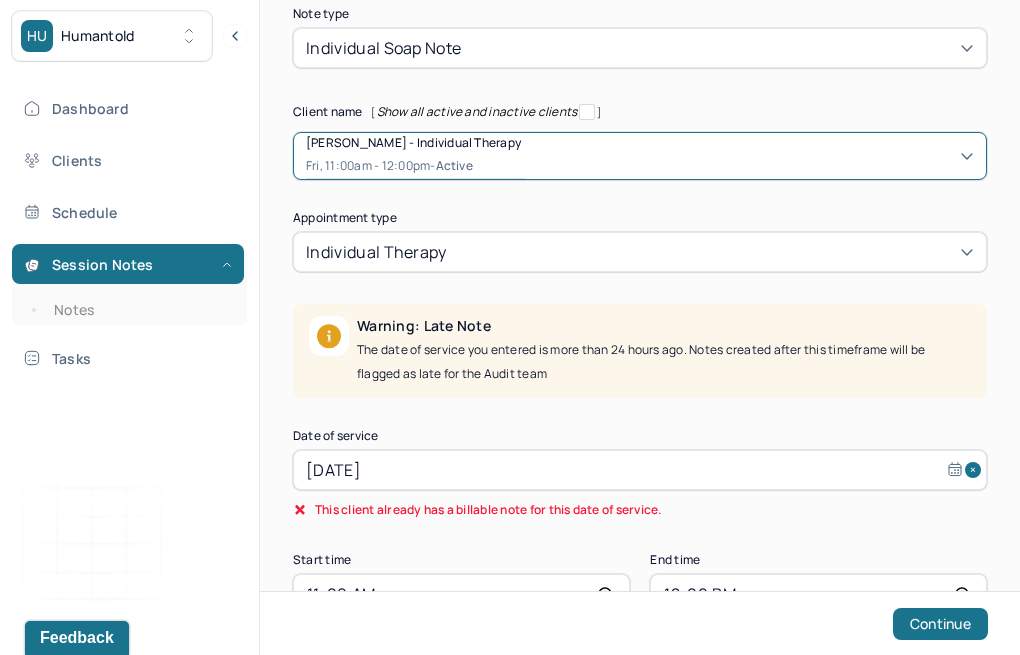 scroll, scrollTop: 174, scrollLeft: 0, axis: vertical 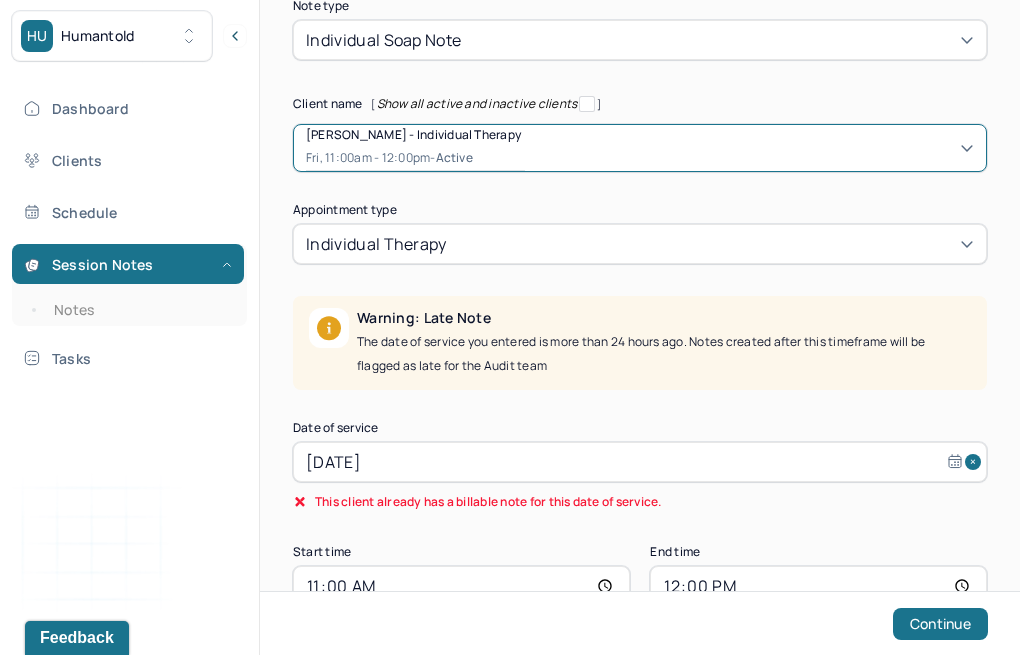 select on "6" 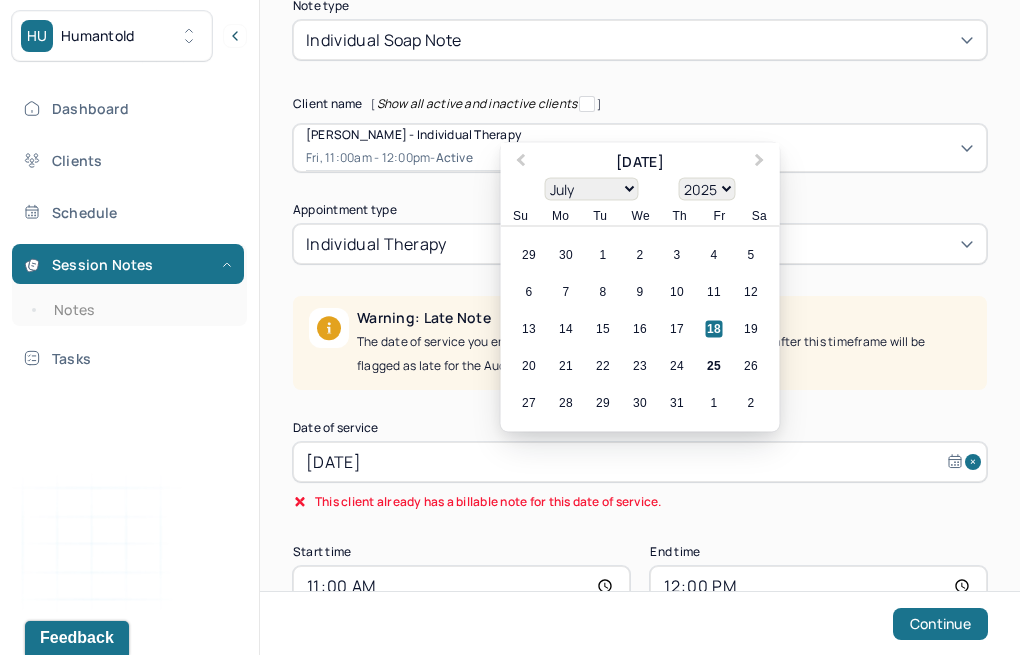 click on "[DATE]" at bounding box center (640, 462) 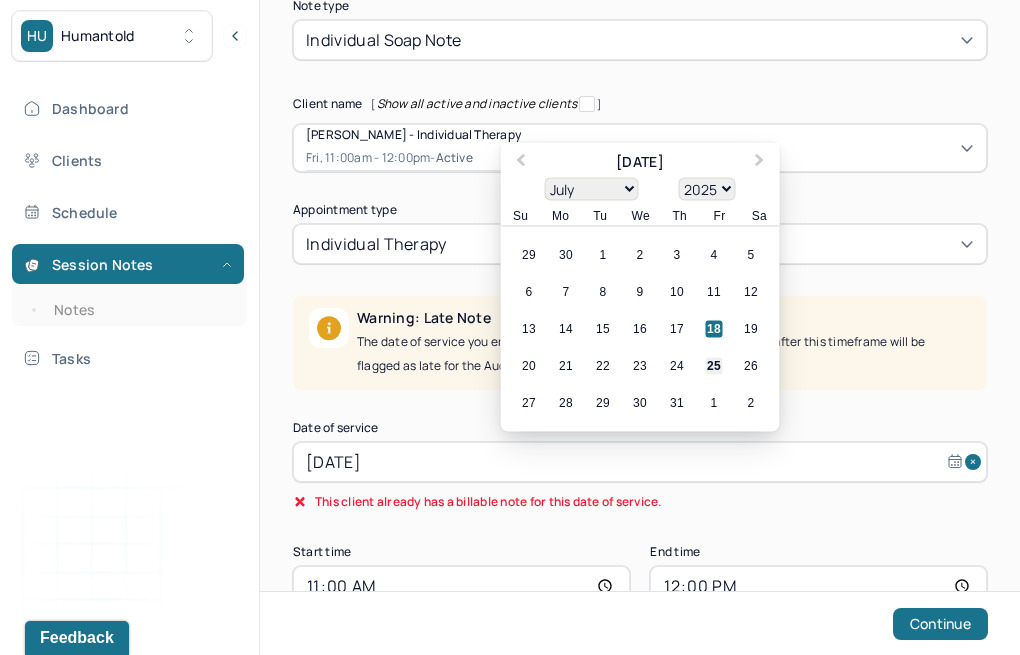click on "25" at bounding box center [714, 366] 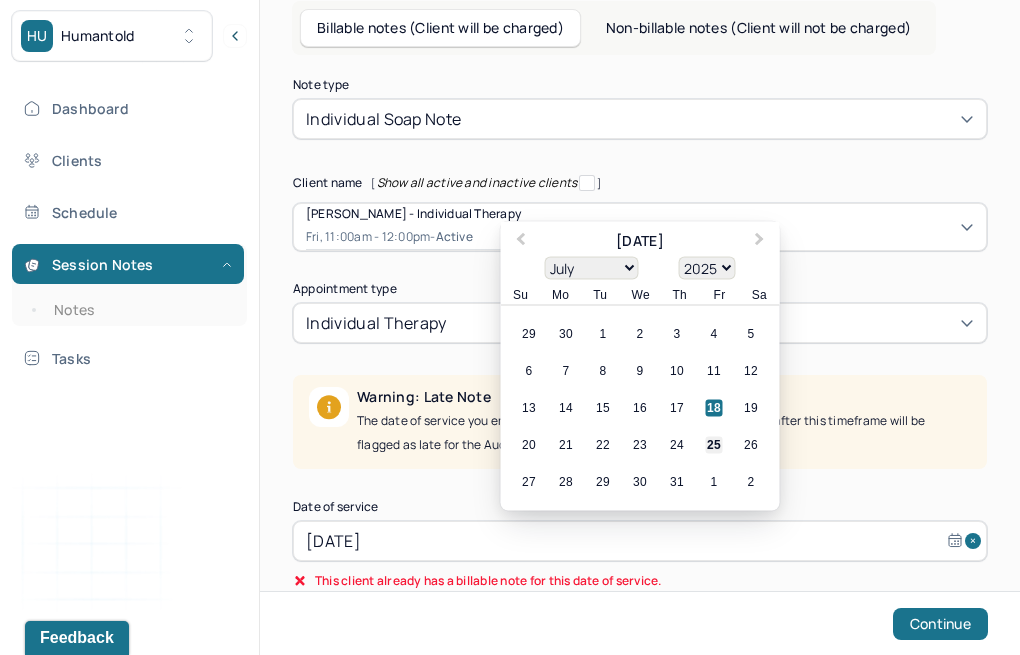 scroll, scrollTop: 72, scrollLeft: 0, axis: vertical 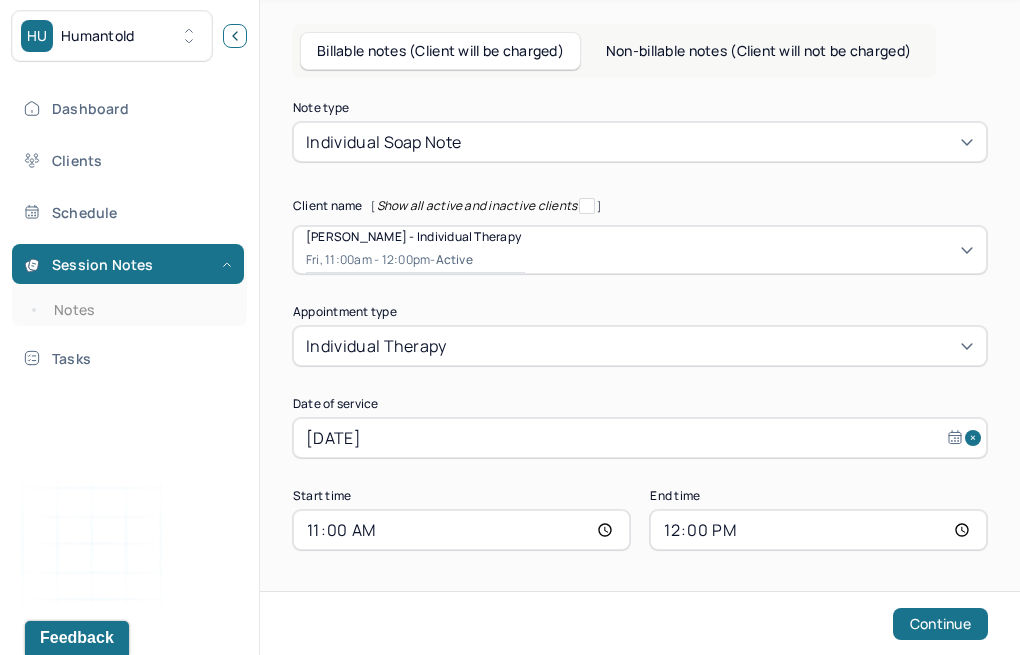 click at bounding box center [235, 36] 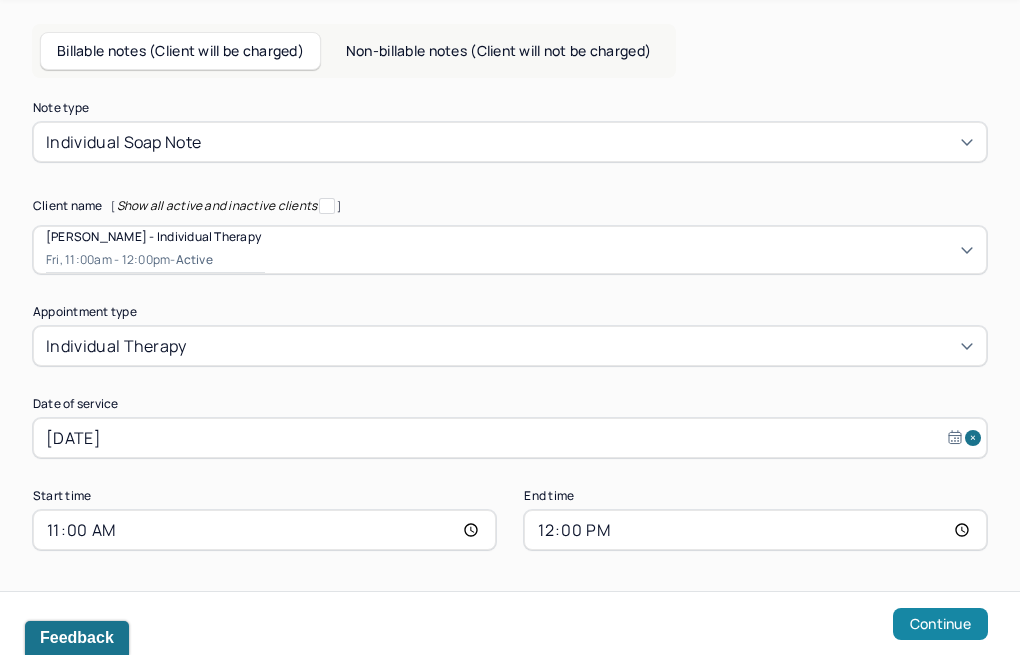 click on "Continue" at bounding box center (940, 624) 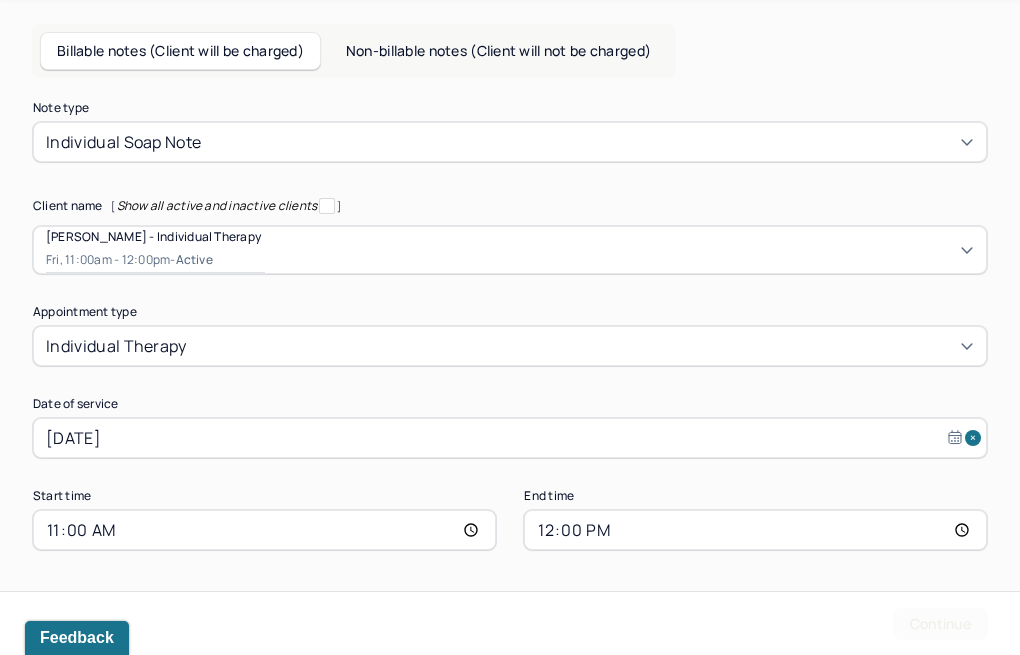 scroll, scrollTop: 0, scrollLeft: 0, axis: both 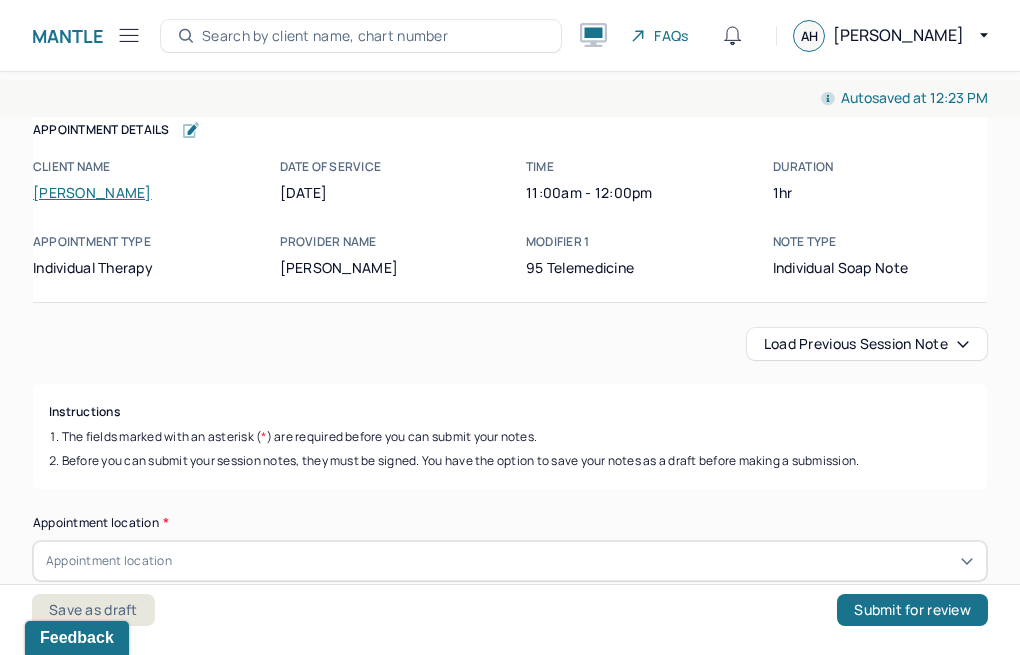 click on "Load previous session note" at bounding box center [867, 344] 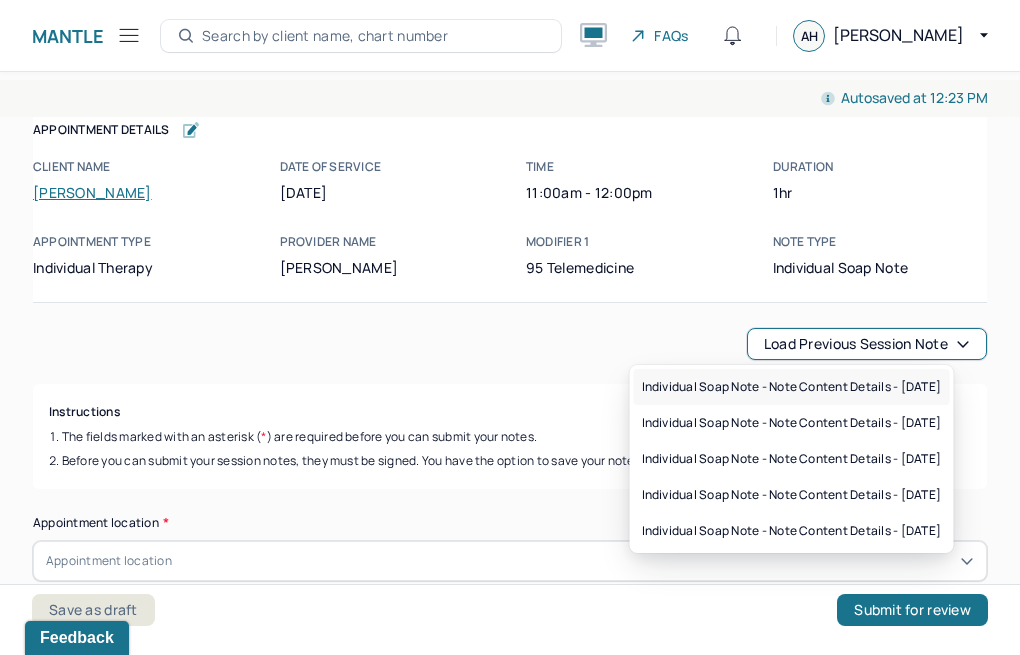 click on "Individual soap note   - Note content Details -   [DATE]" at bounding box center (792, 387) 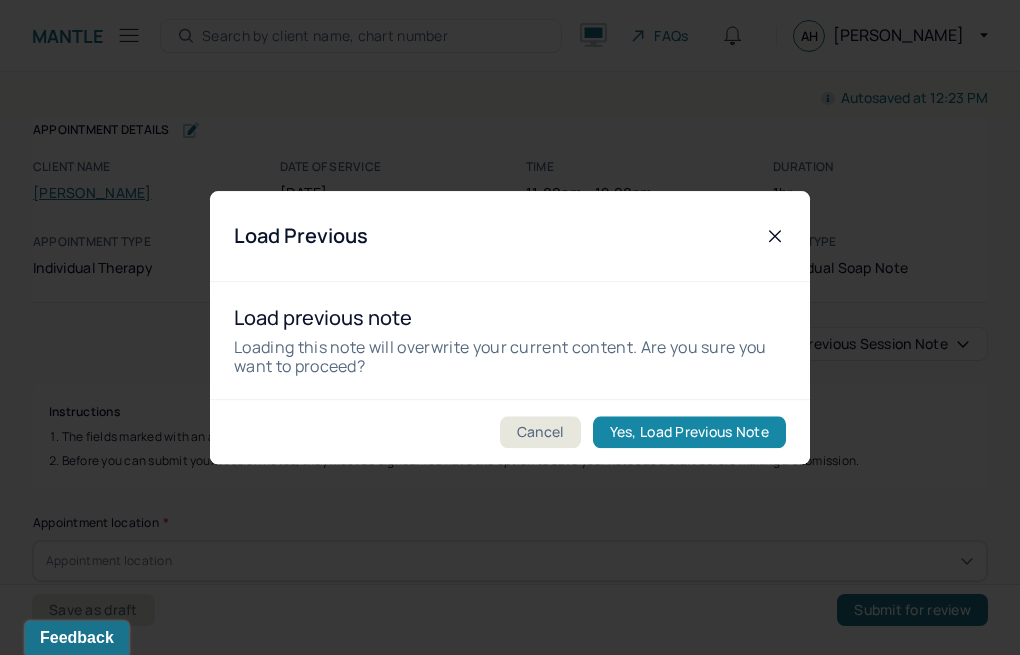 click on "Yes, Load Previous Note" at bounding box center (689, 432) 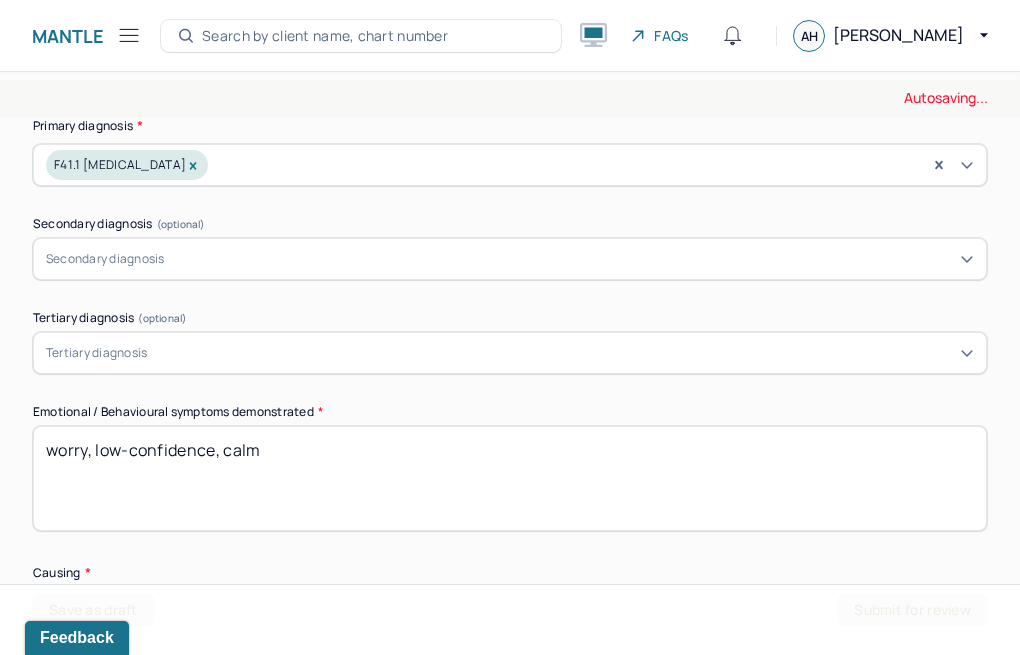 scroll, scrollTop: 519, scrollLeft: 0, axis: vertical 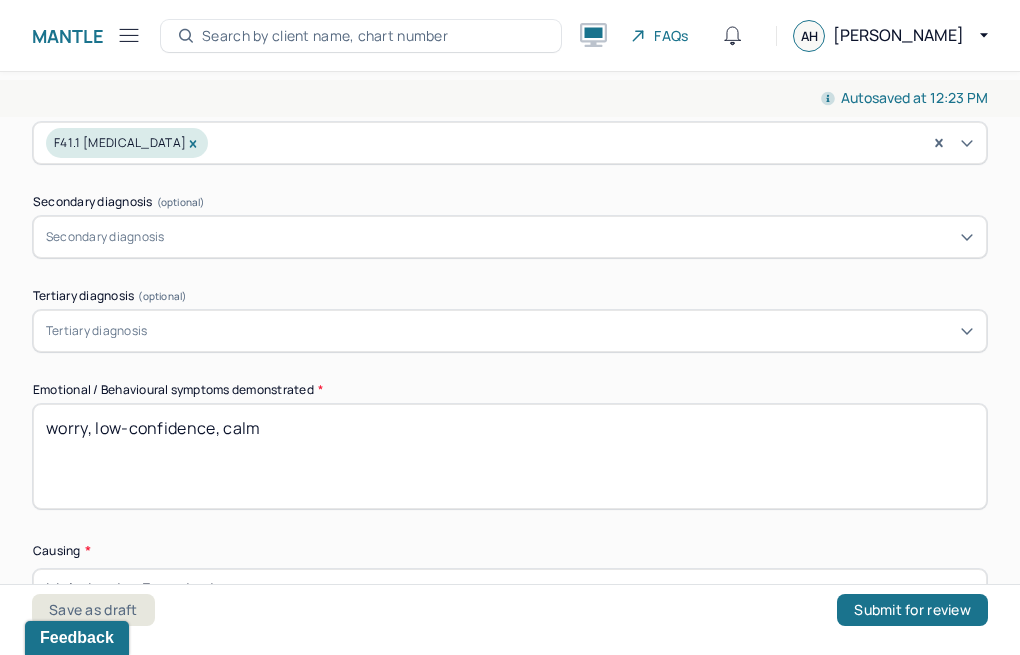 click on "worry, low-confidence, calm" at bounding box center [510, 456] 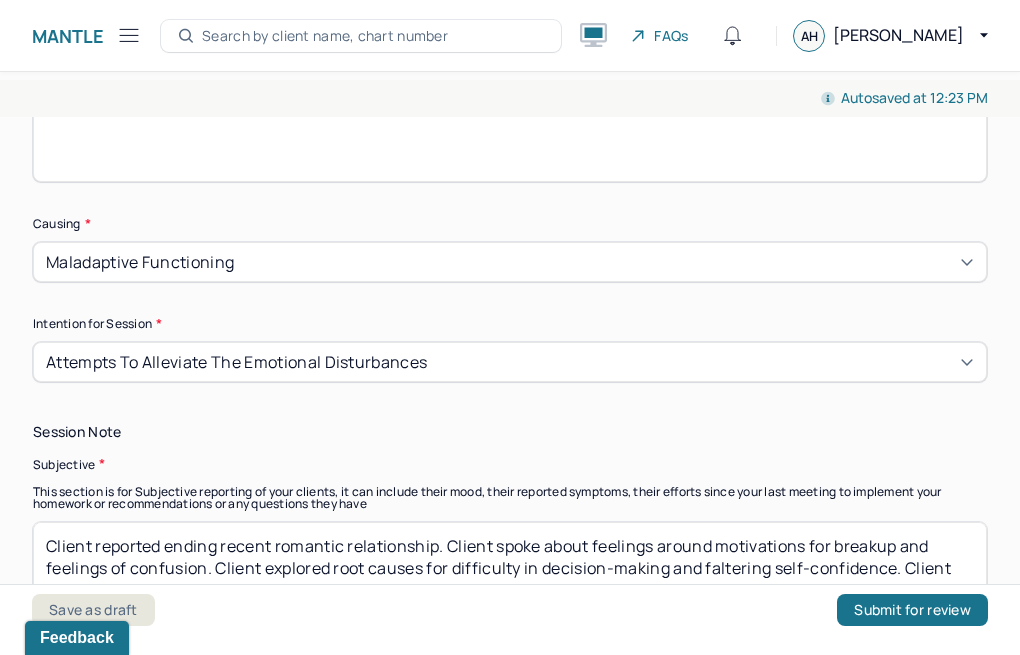 scroll, scrollTop: 912, scrollLeft: 0, axis: vertical 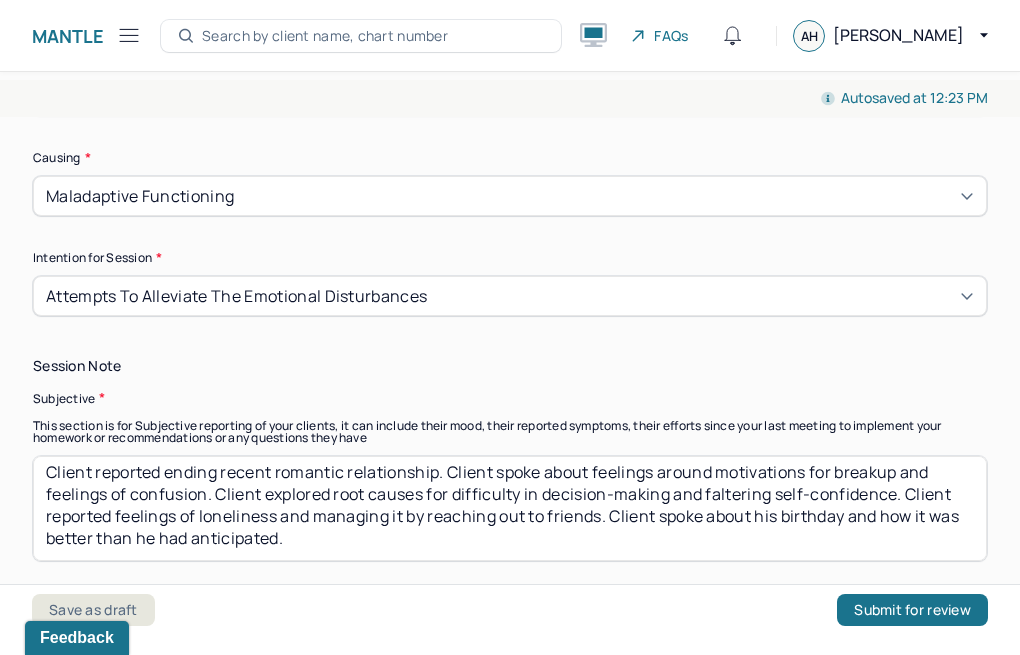 type 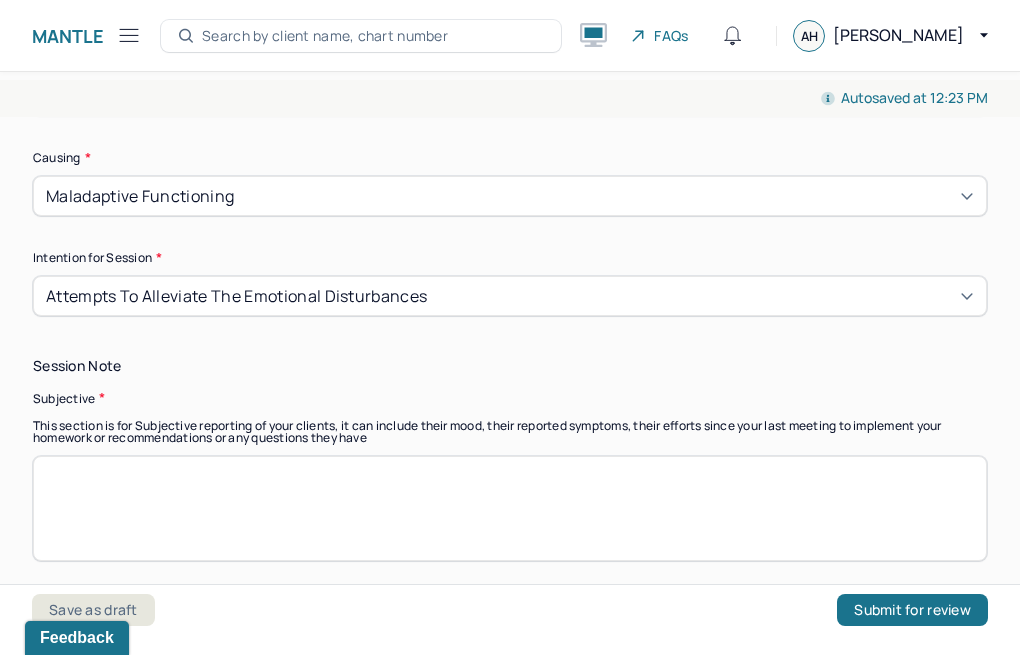 scroll, scrollTop: 0, scrollLeft: 0, axis: both 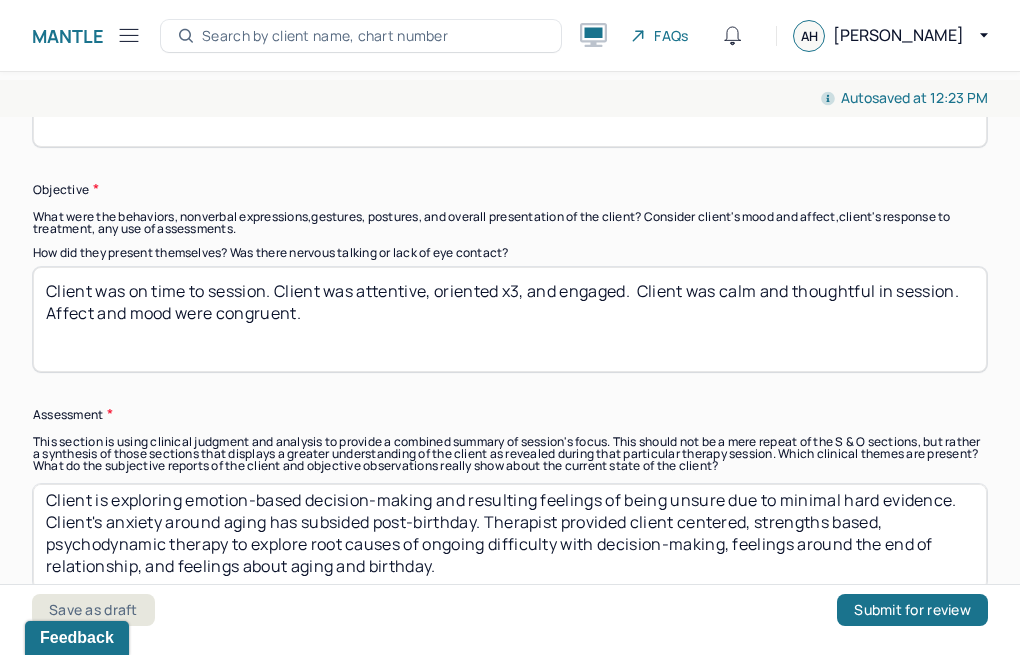 type 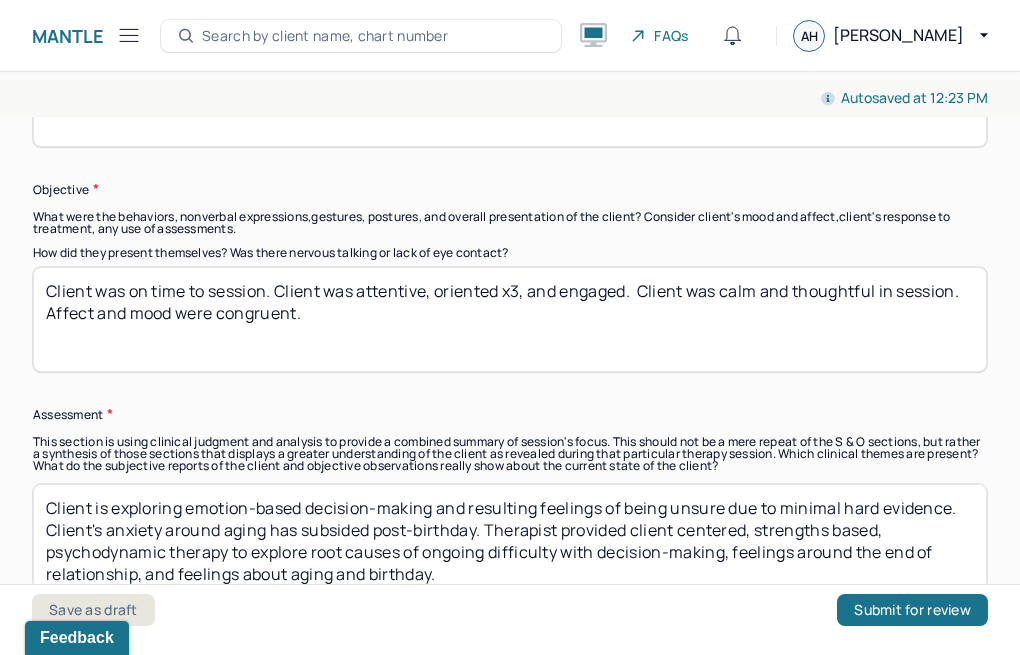 drag, startPoint x: 490, startPoint y: 526, endPoint x: 410, endPoint y: 466, distance: 100 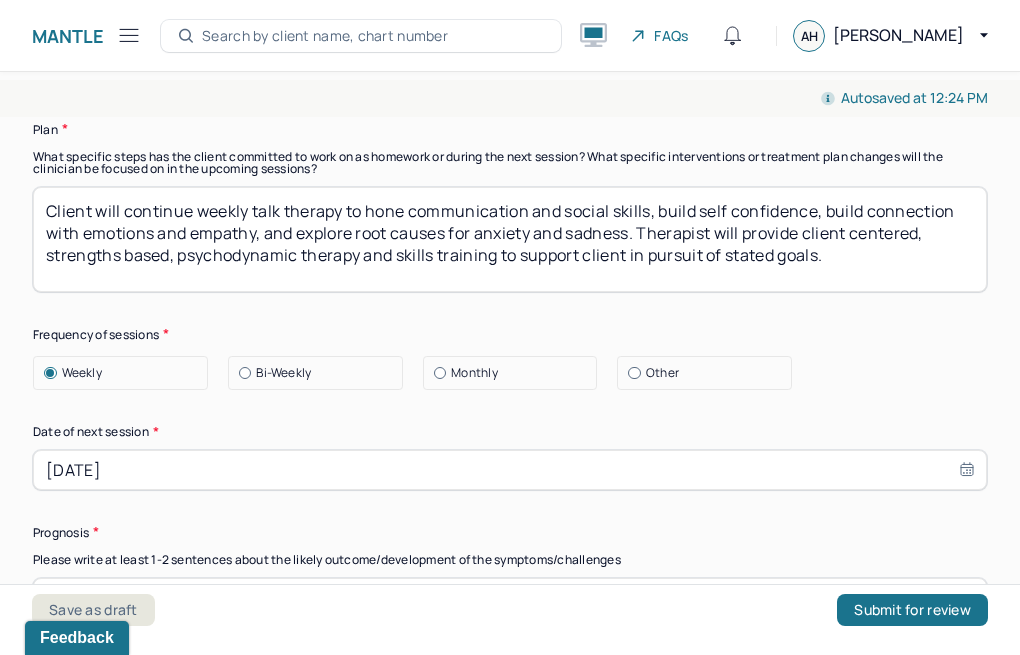 scroll, scrollTop: 2325, scrollLeft: 0, axis: vertical 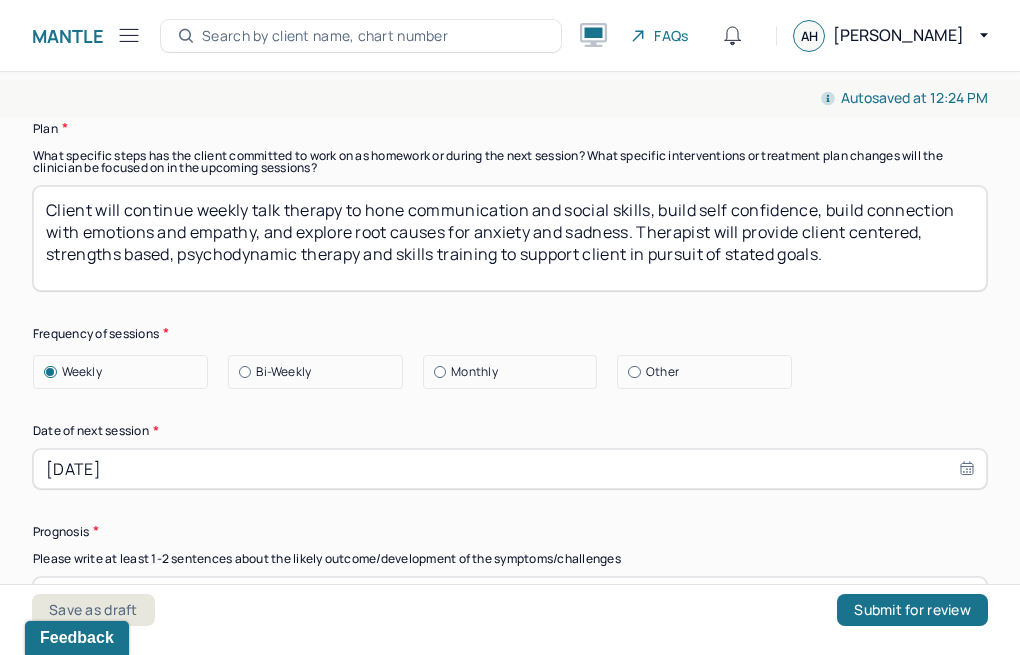 type on "Therapist provided client centered, strengths based, psychodynamic therapy to explore root causes of ongoing difficulty with decision-making, feelings around the end of relationship, and feelings about aging and birthday." 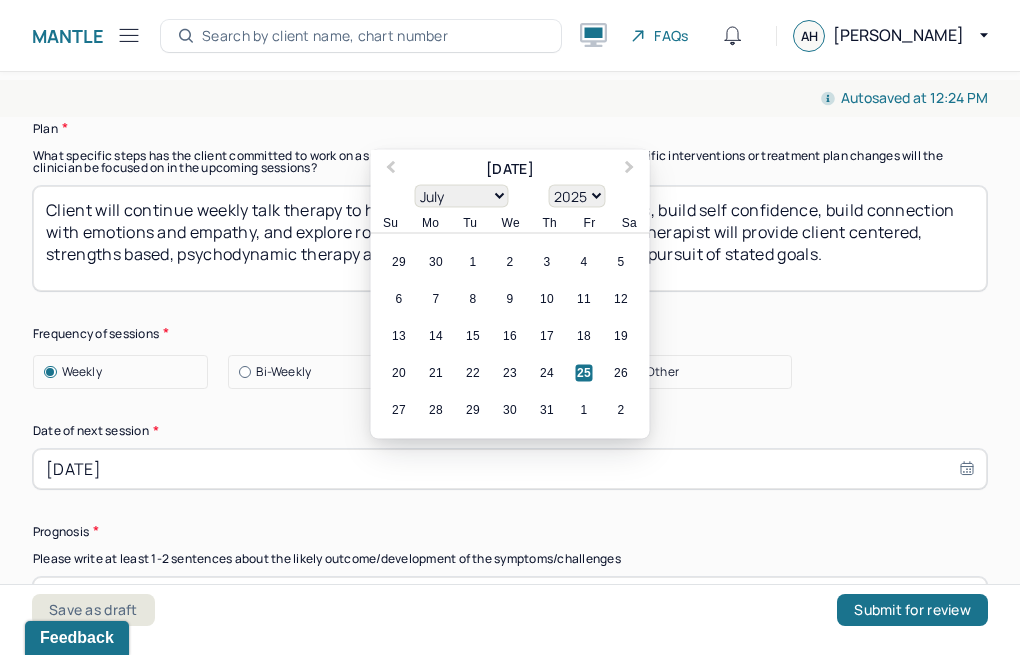 click on "[DATE]" at bounding box center [510, 469] 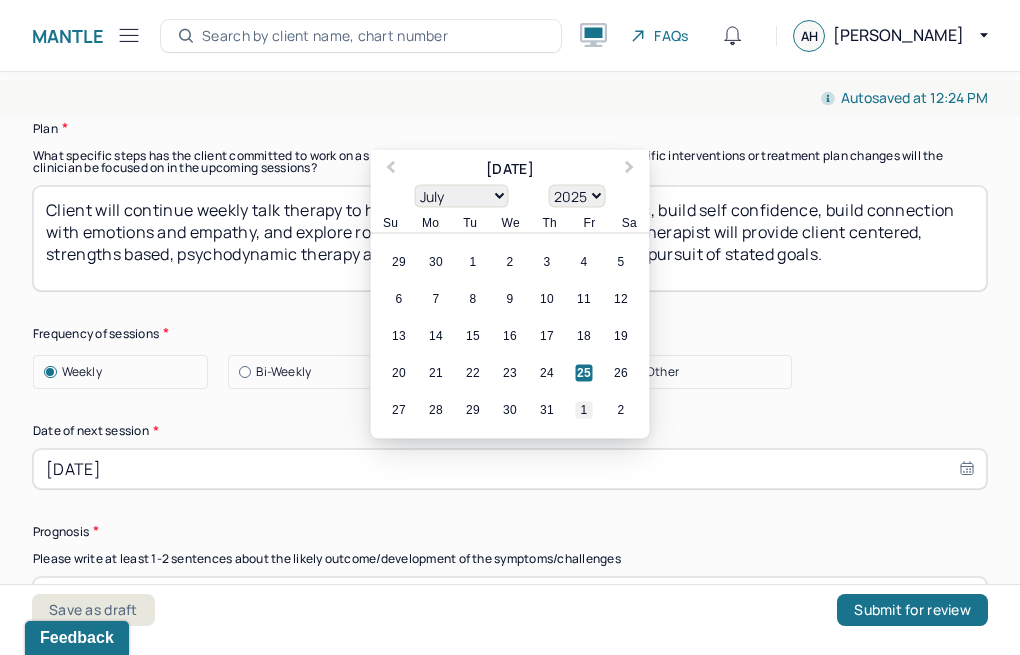 click on "1" at bounding box center [584, 409] 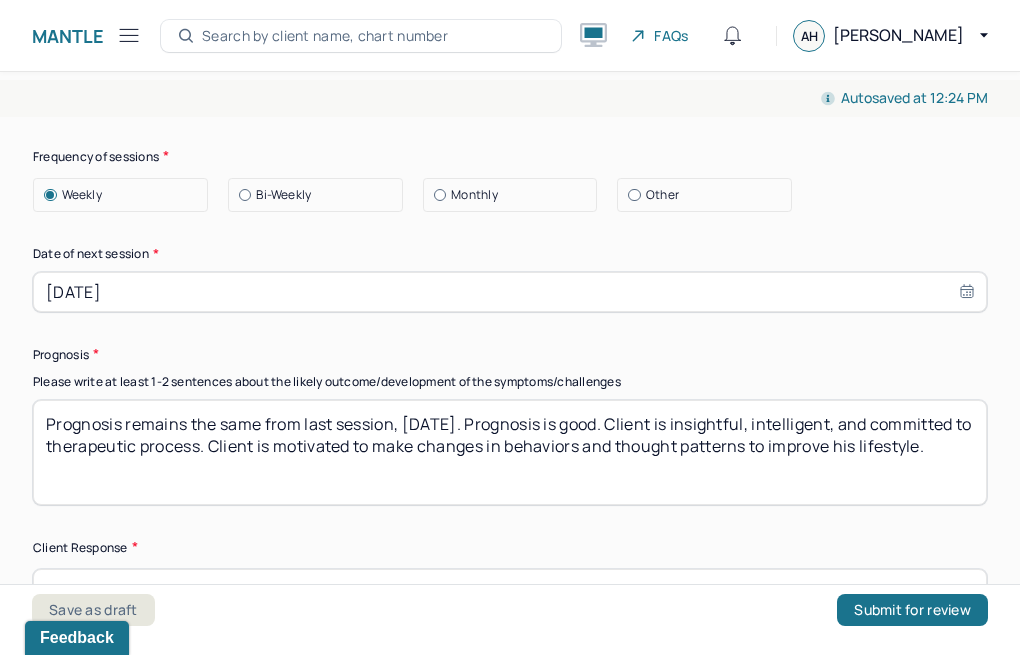 scroll, scrollTop: 2521, scrollLeft: 0, axis: vertical 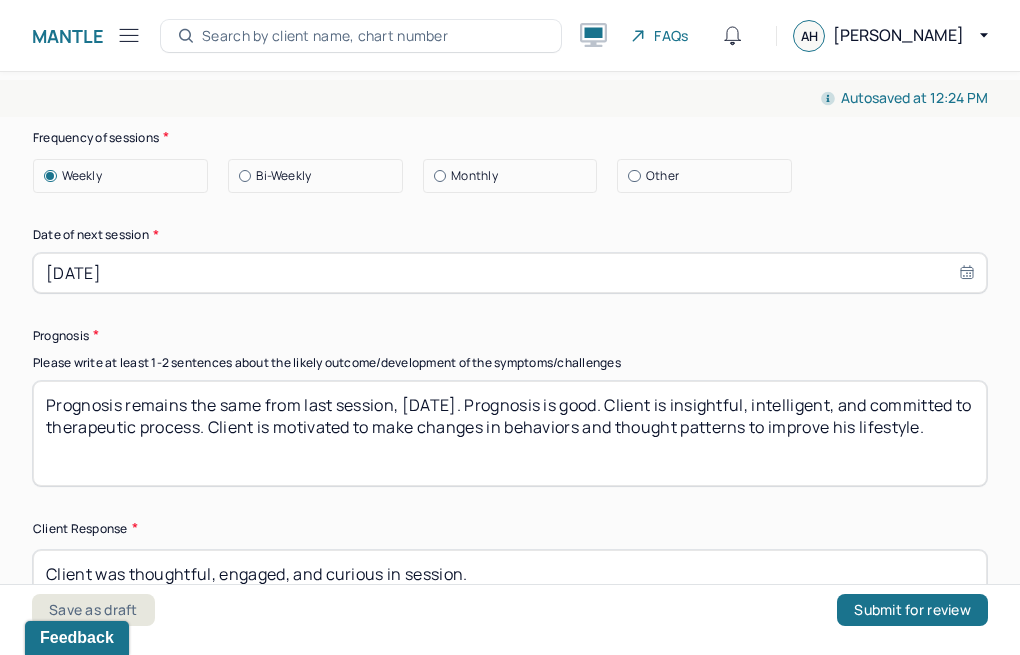 click on "Prognosis remains the same from last session, [DATE]. Prognosis is good. Client is insightful, intelligent, and committed to therapeutic process. Client is motivated to make changes in behaviors and thought patterns to improve his lifestyle." at bounding box center [510, 433] 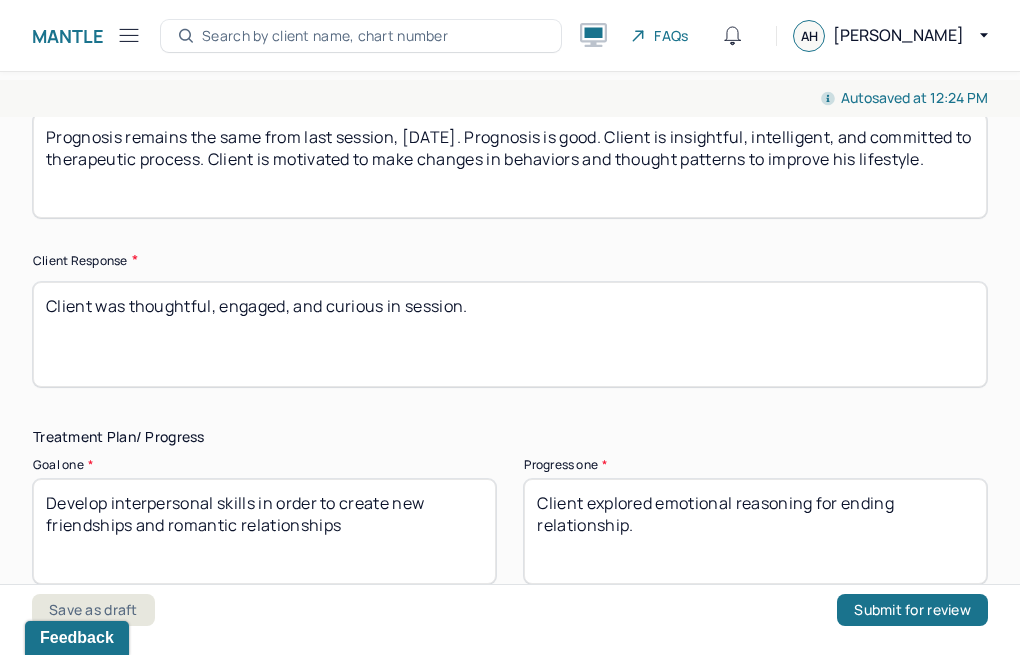 scroll, scrollTop: 2874, scrollLeft: 0, axis: vertical 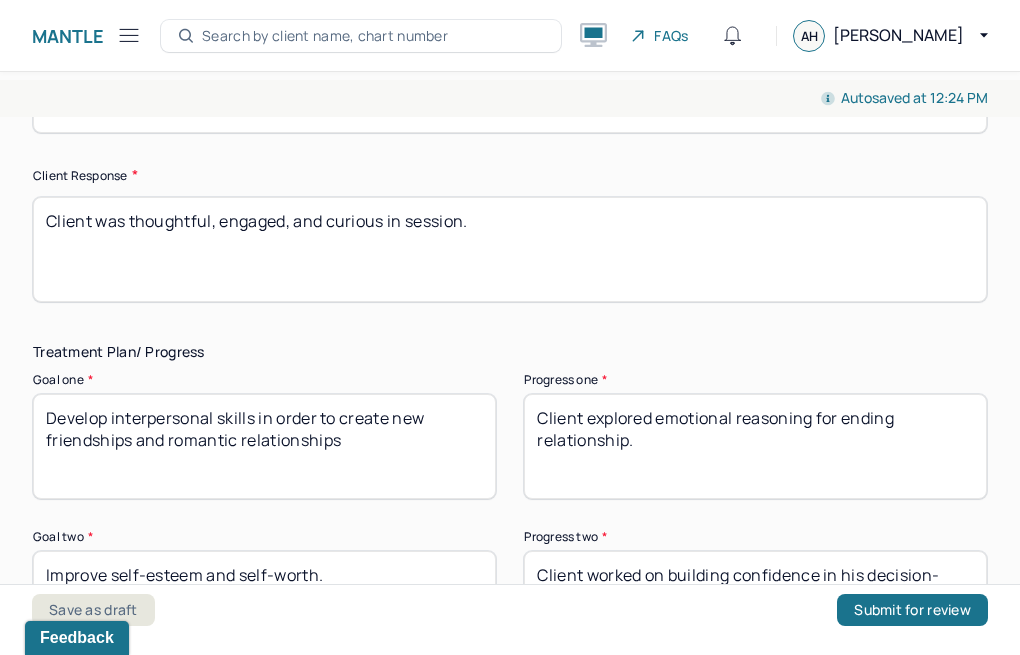 type on "Prognosis remains the same from last session, [DATE]. Prognosis is good. Client is insightful, intelligent, and committed to therapeutic process. Client is motivated to make changes in behaviors and thought patterns to improve his lifestyle." 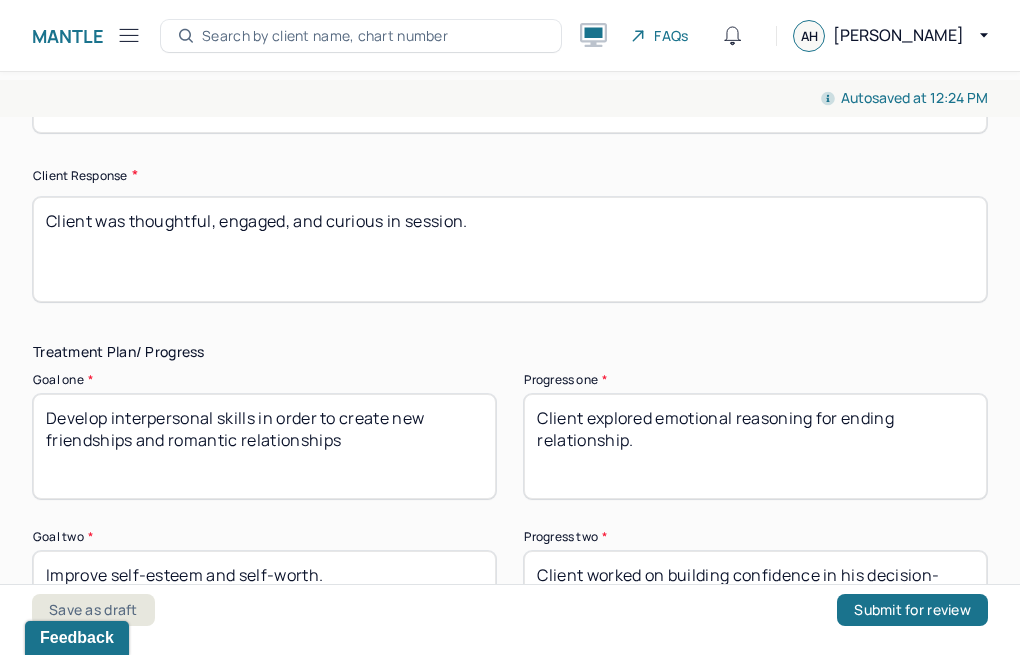 drag, startPoint x: 129, startPoint y: 219, endPoint x: 167, endPoint y: 239, distance: 42.941822 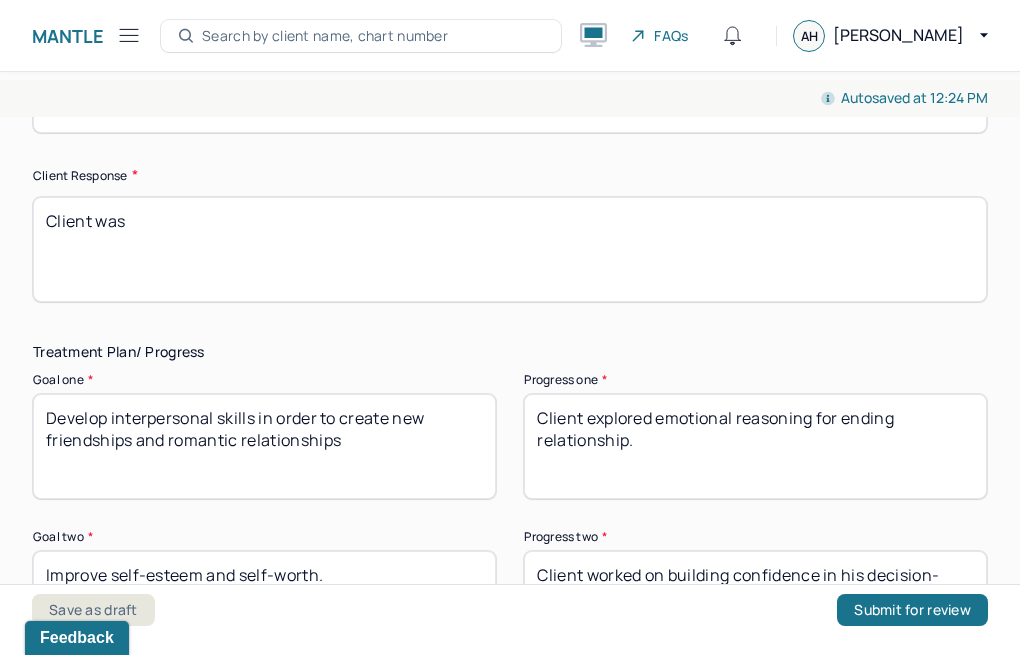 type on "Client was" 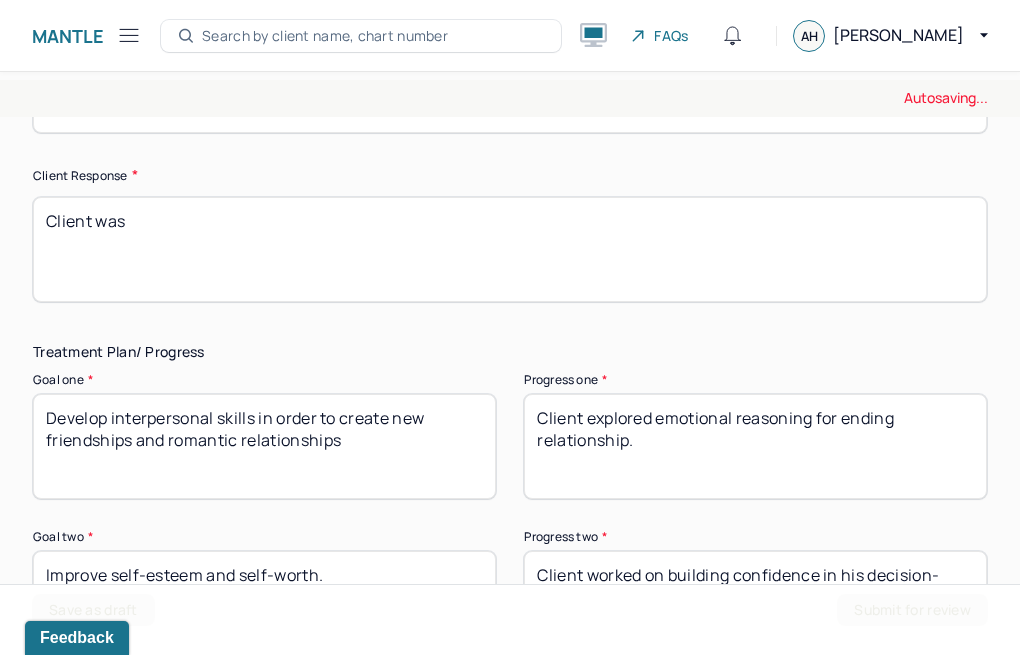 click on "Client explored emotional reasoning for ending relationship." at bounding box center (755, 446) 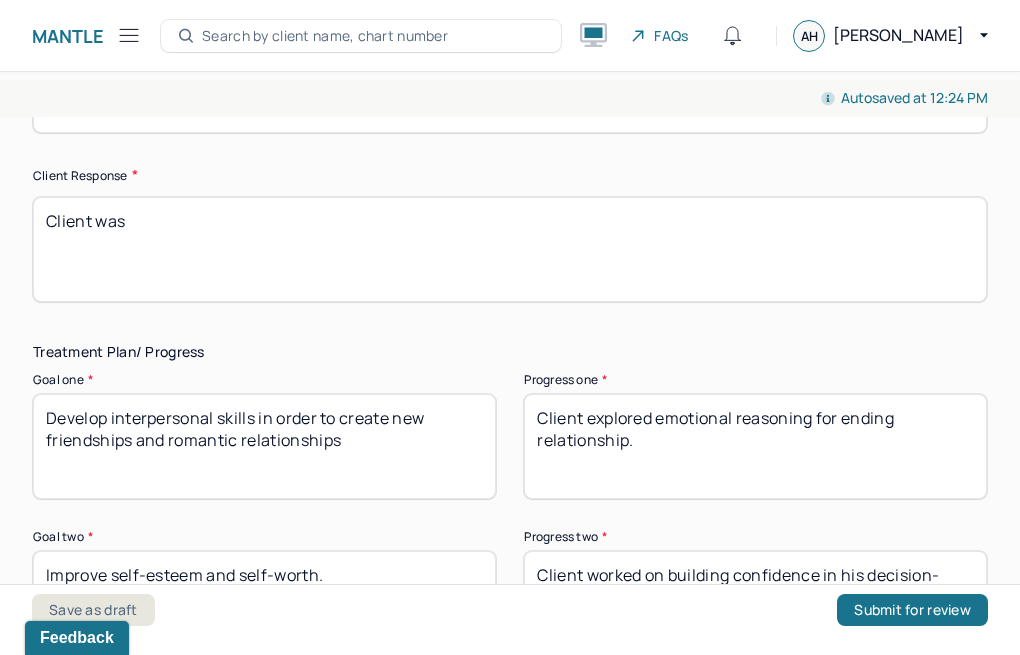 click on "Client explored emotional reasoning for ending relationship." at bounding box center [755, 446] 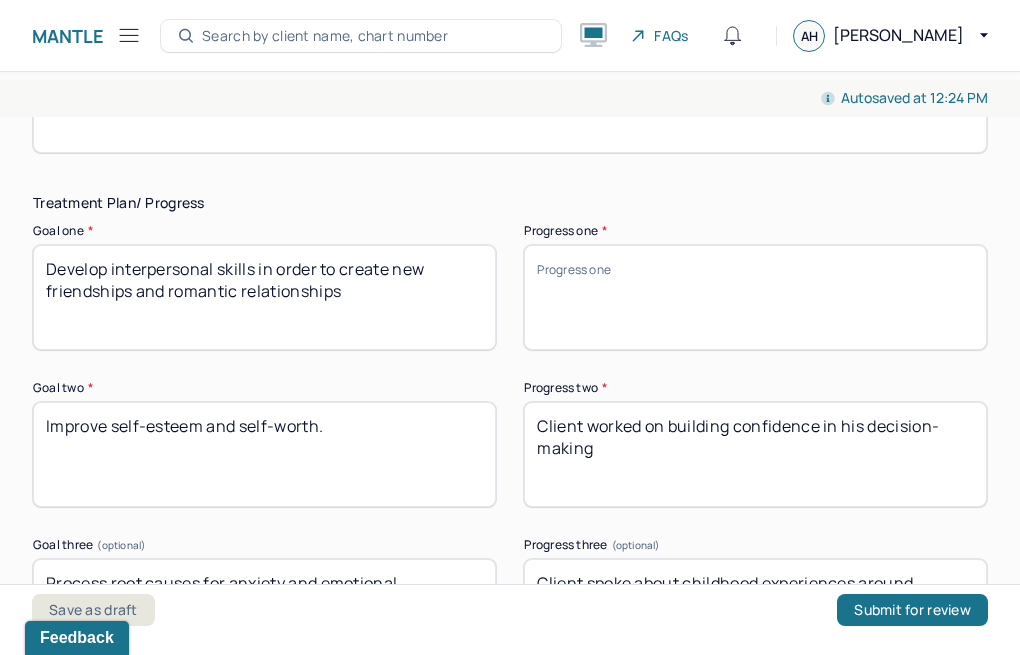 scroll, scrollTop: 3043, scrollLeft: 0, axis: vertical 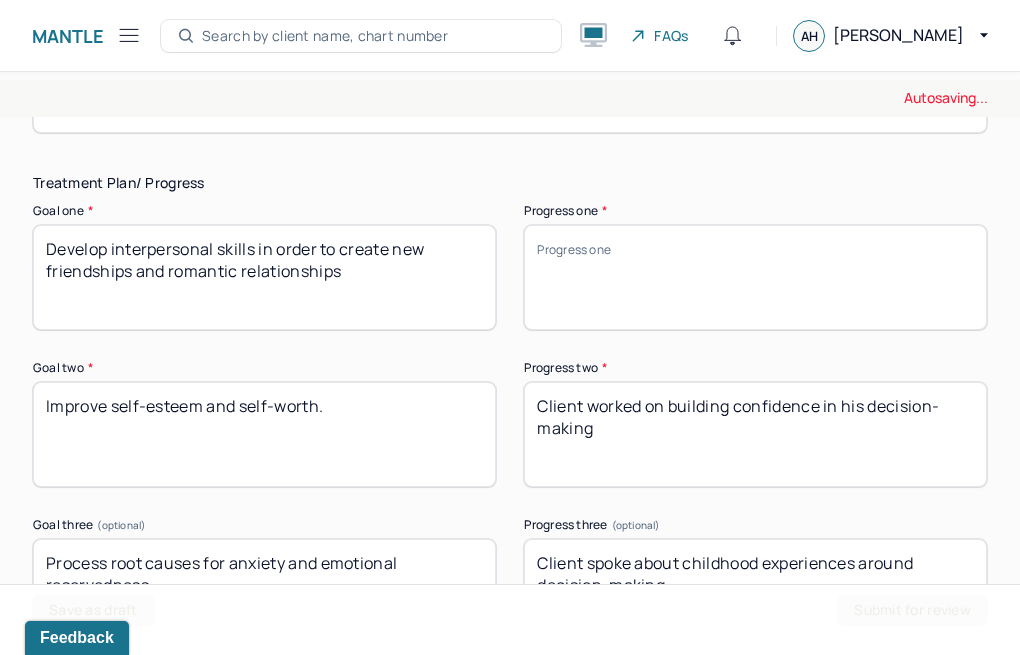 type 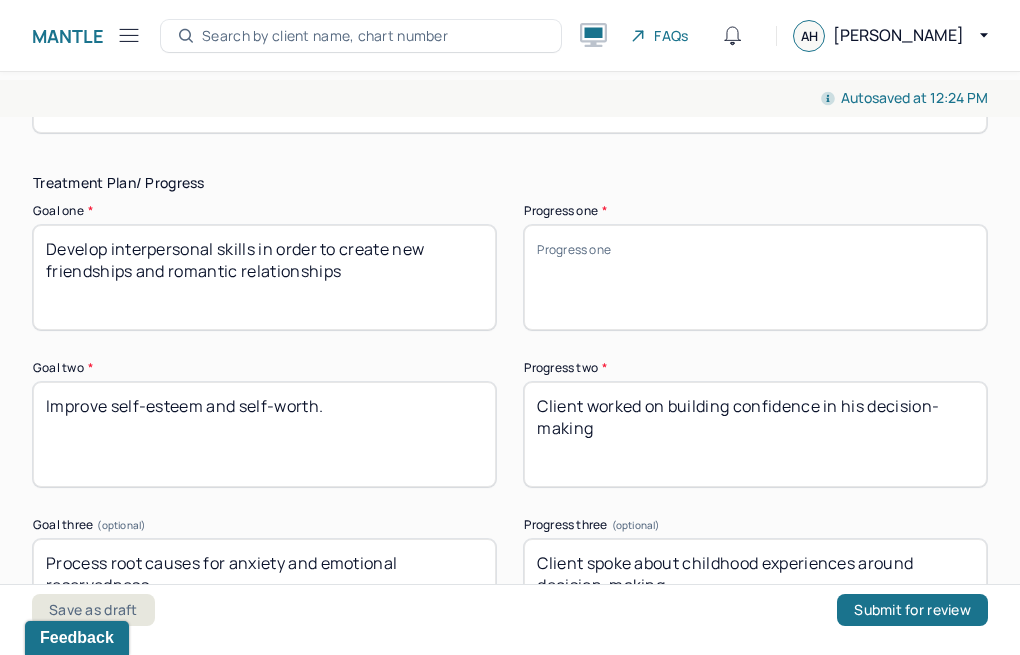 click on "Client worked on building confidence in his decision-making" at bounding box center [755, 434] 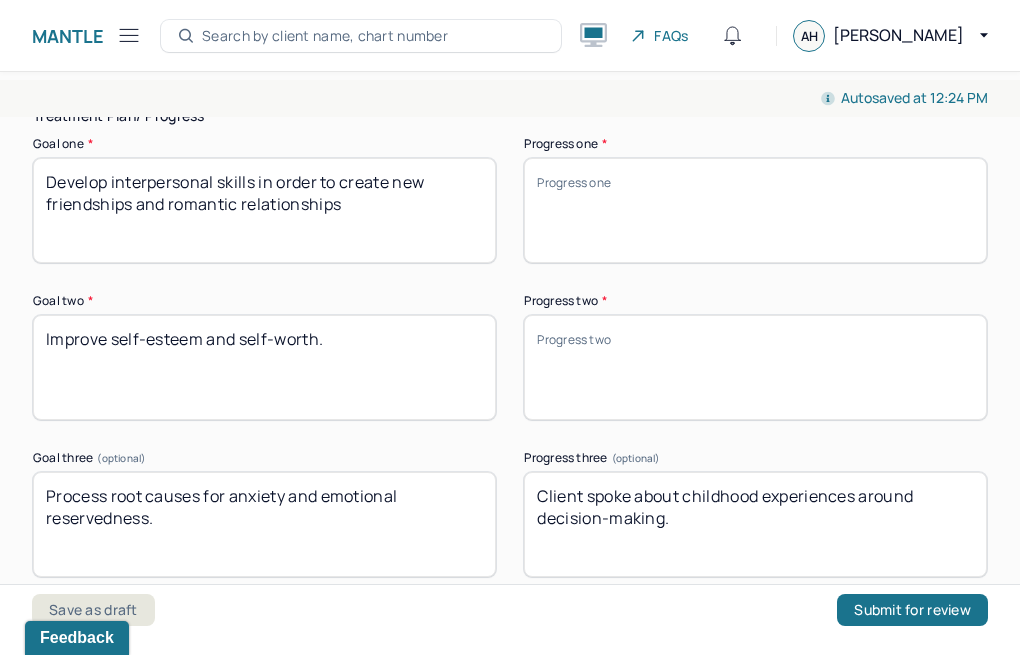 scroll, scrollTop: 3149, scrollLeft: 0, axis: vertical 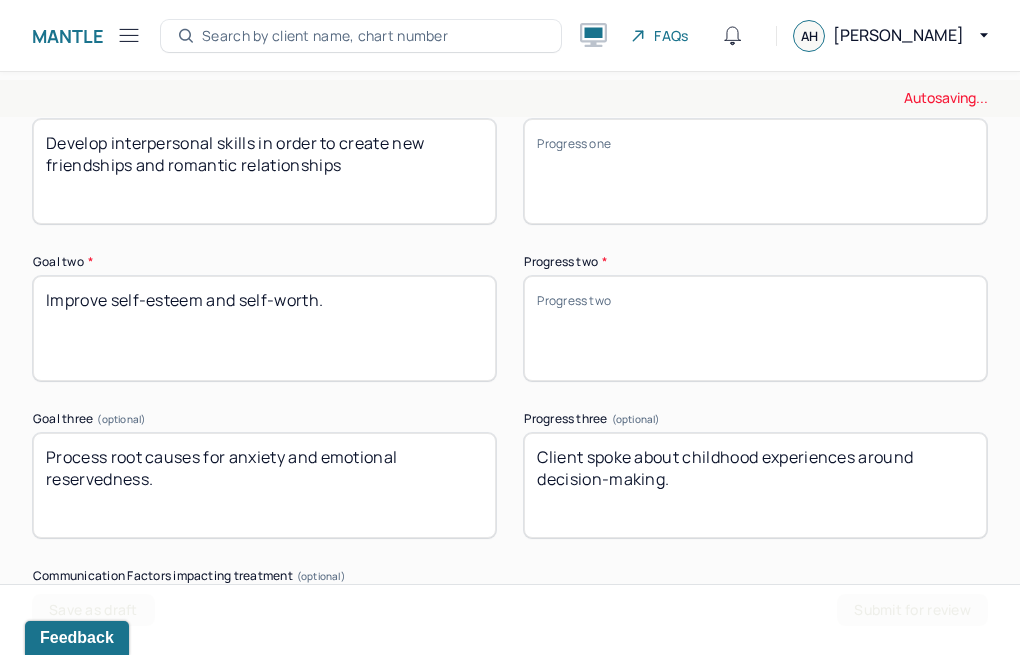 type 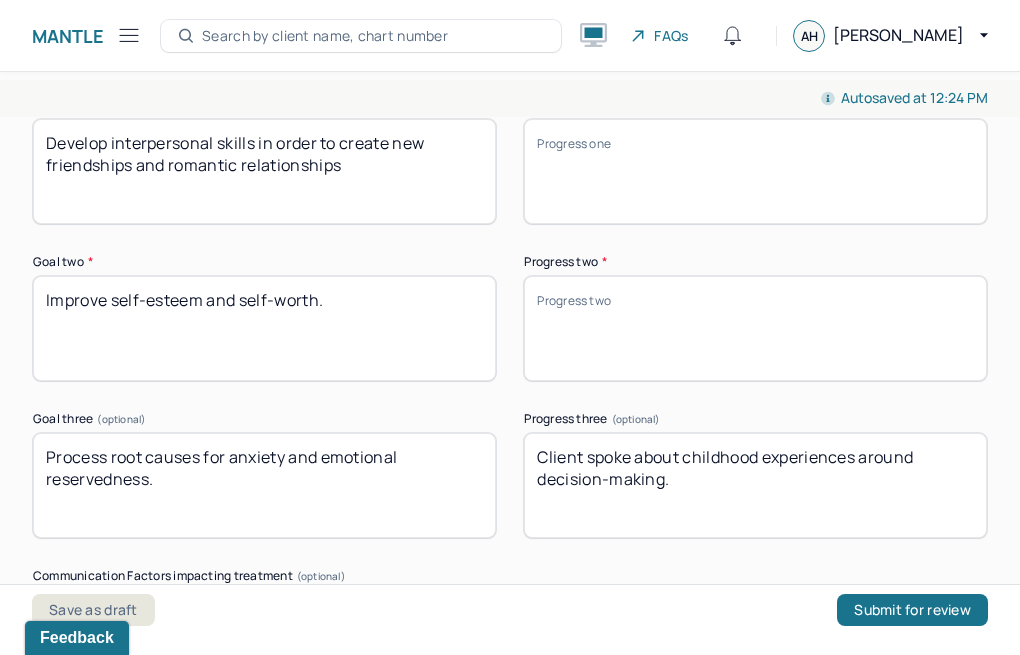 click on "Client spoke about childhood experiences around decision-making." at bounding box center (755, 485) 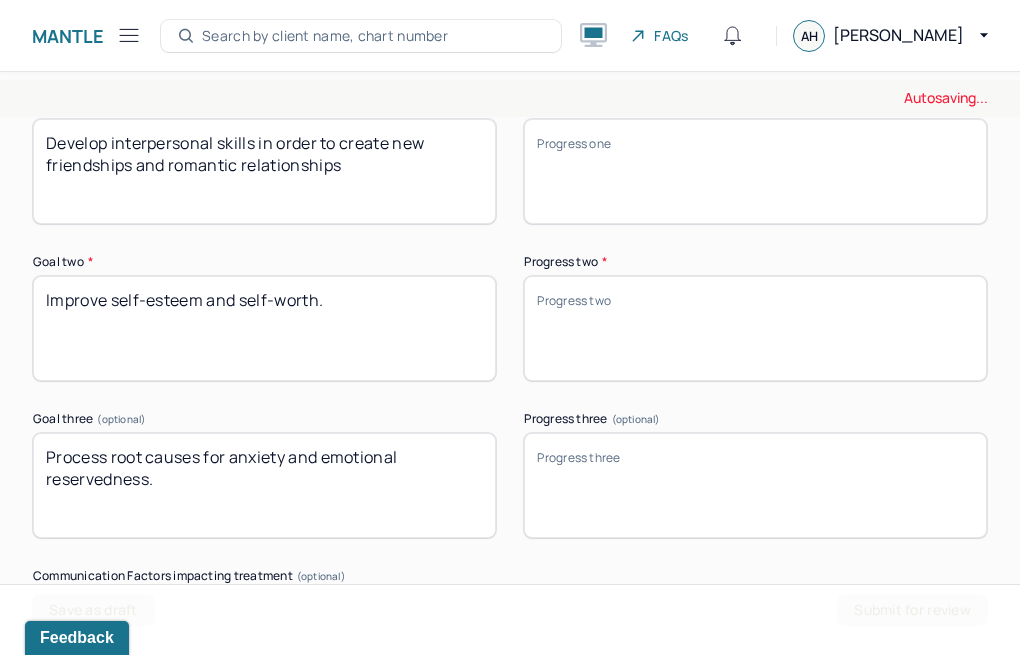 type 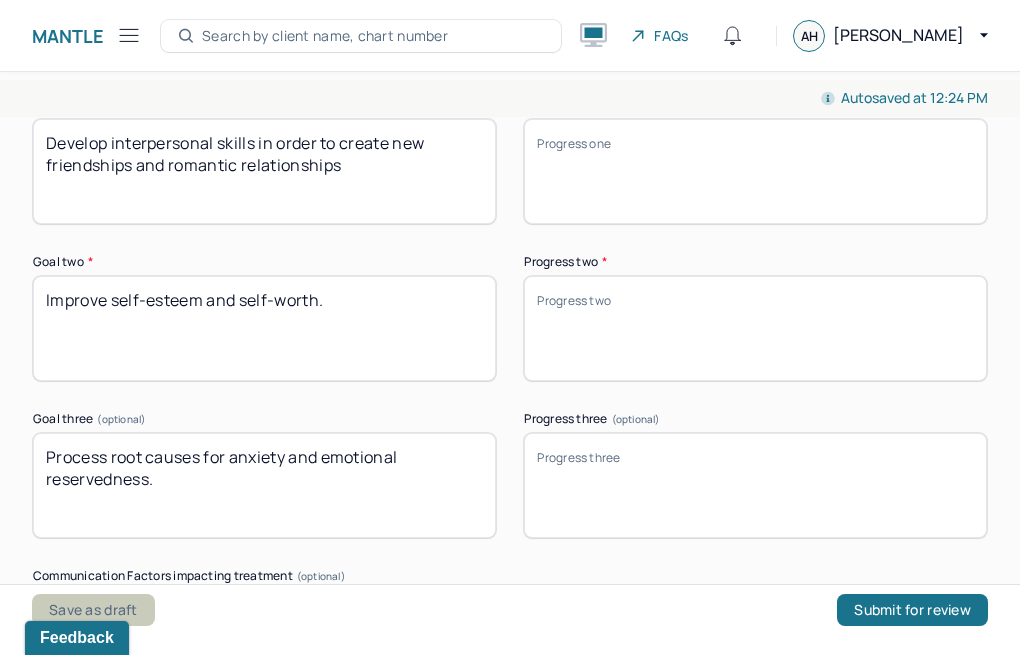 click on "Save as draft" at bounding box center [93, 610] 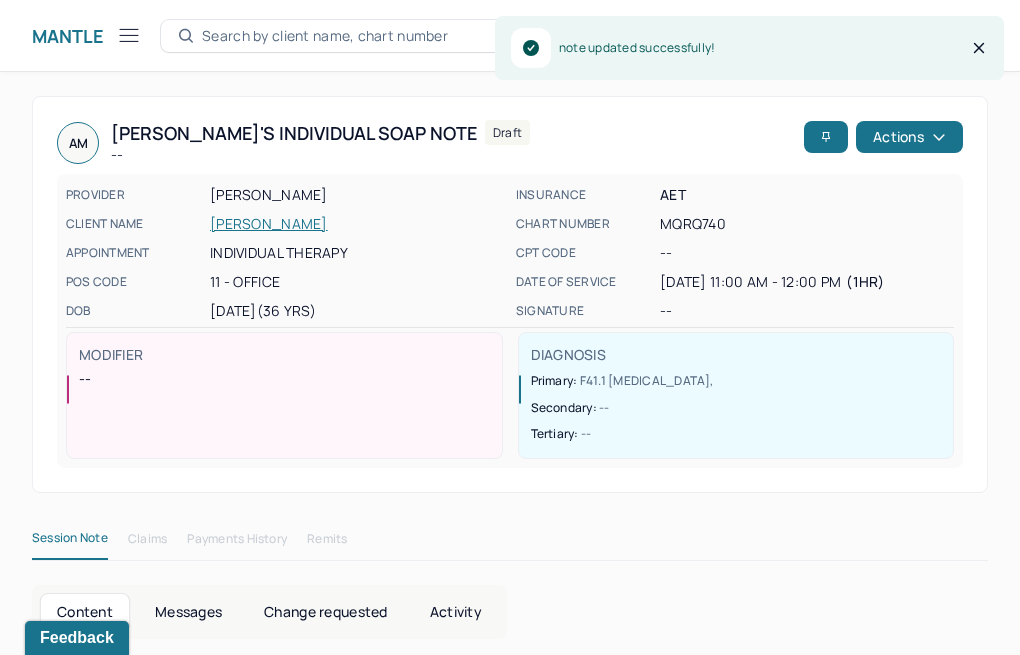 click 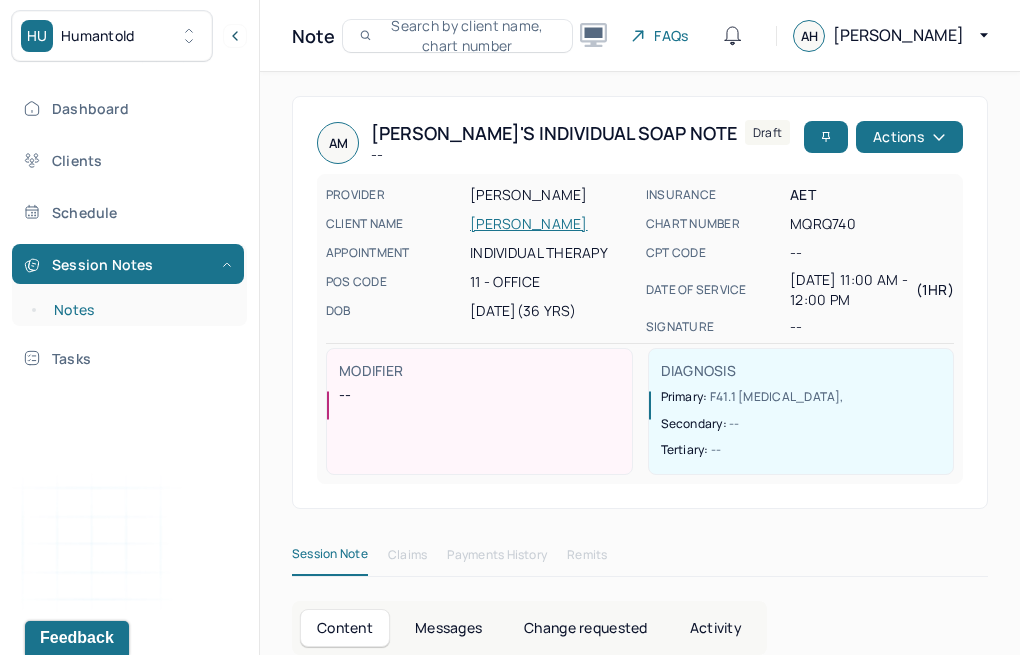 click on "Notes" at bounding box center (139, 310) 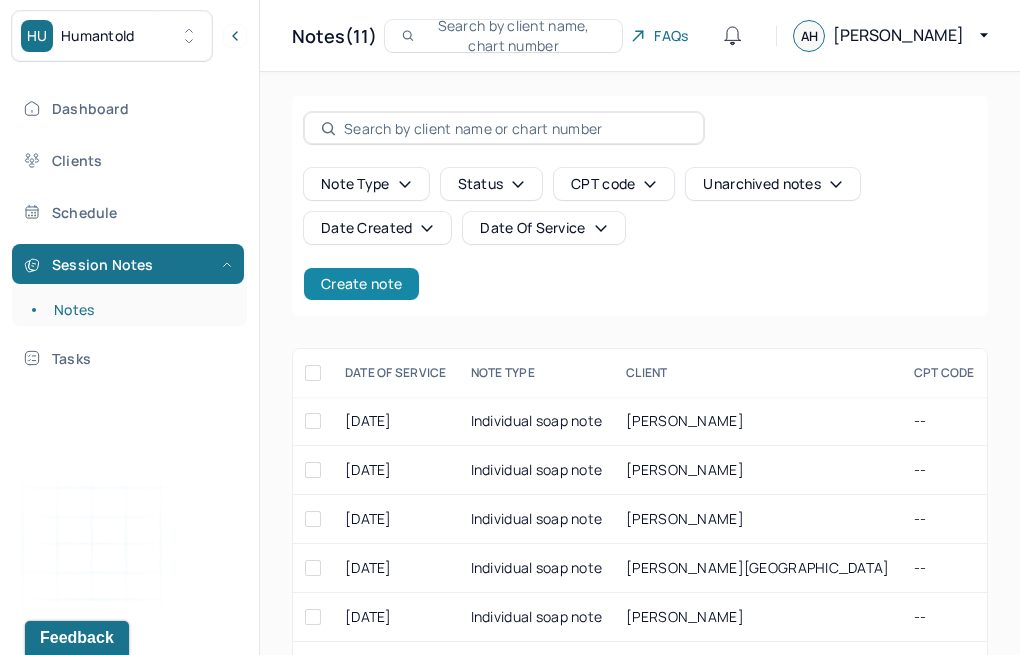 click on "Create note" at bounding box center [361, 284] 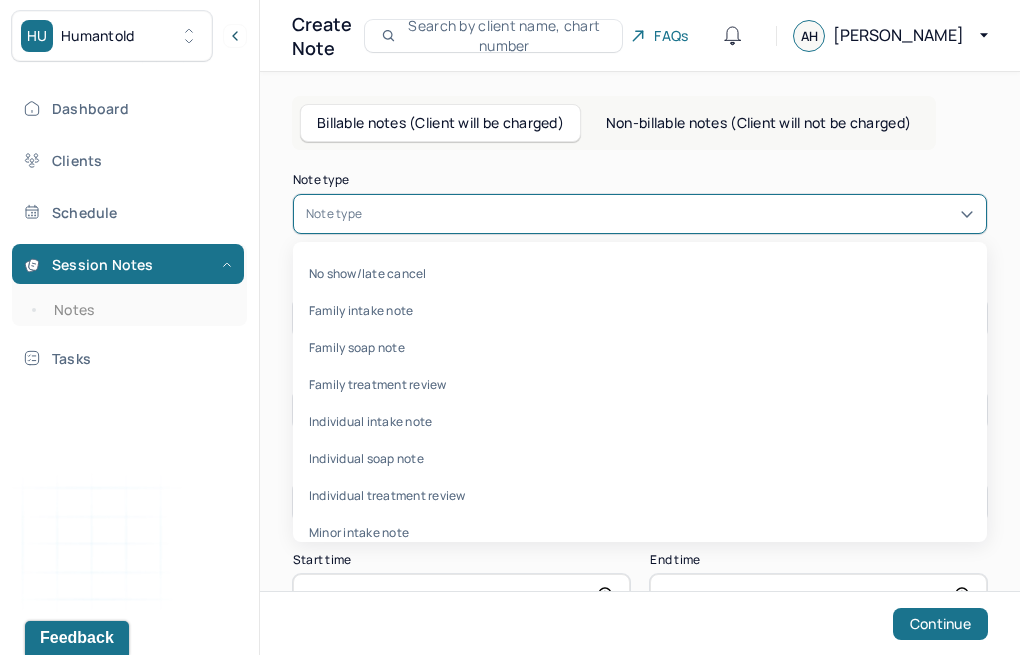 click on "Note type" at bounding box center [640, 214] 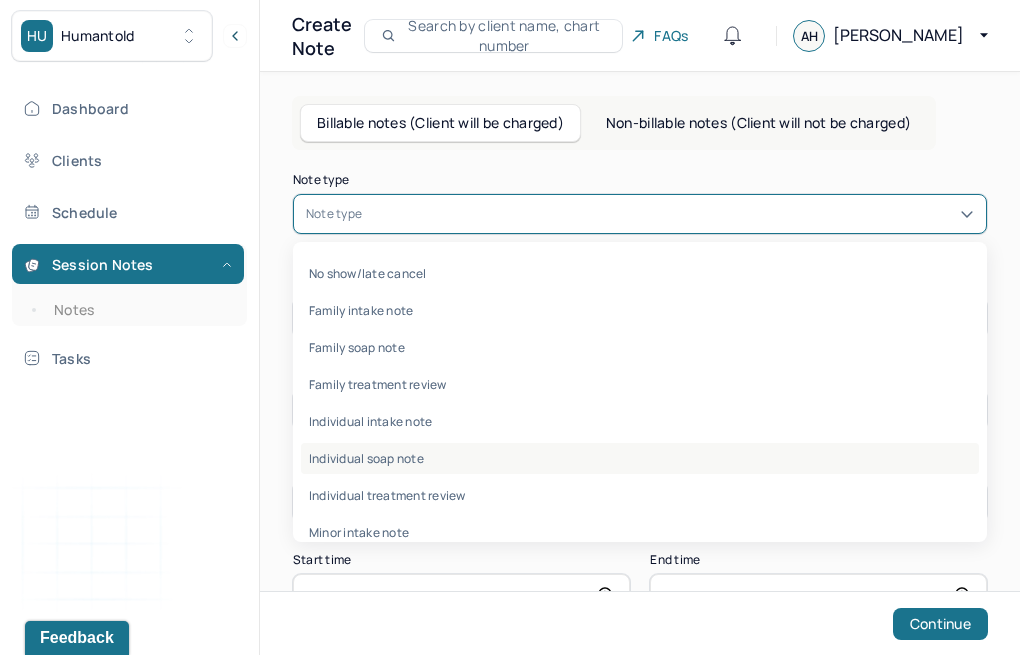 click on "Individual soap note" at bounding box center [640, 458] 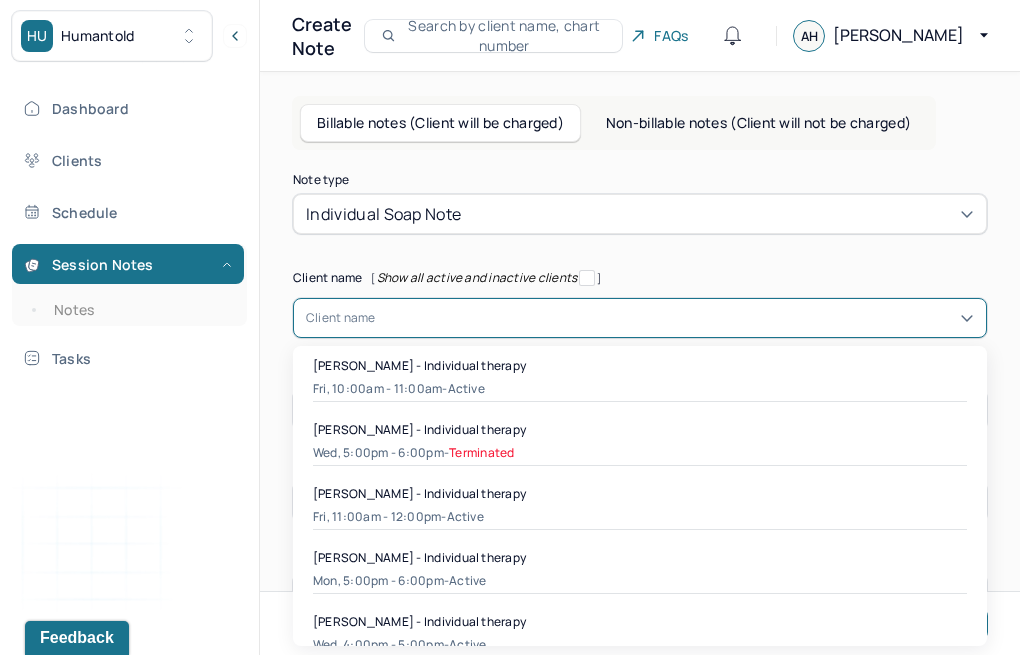 click on "Client name" at bounding box center [341, 318] 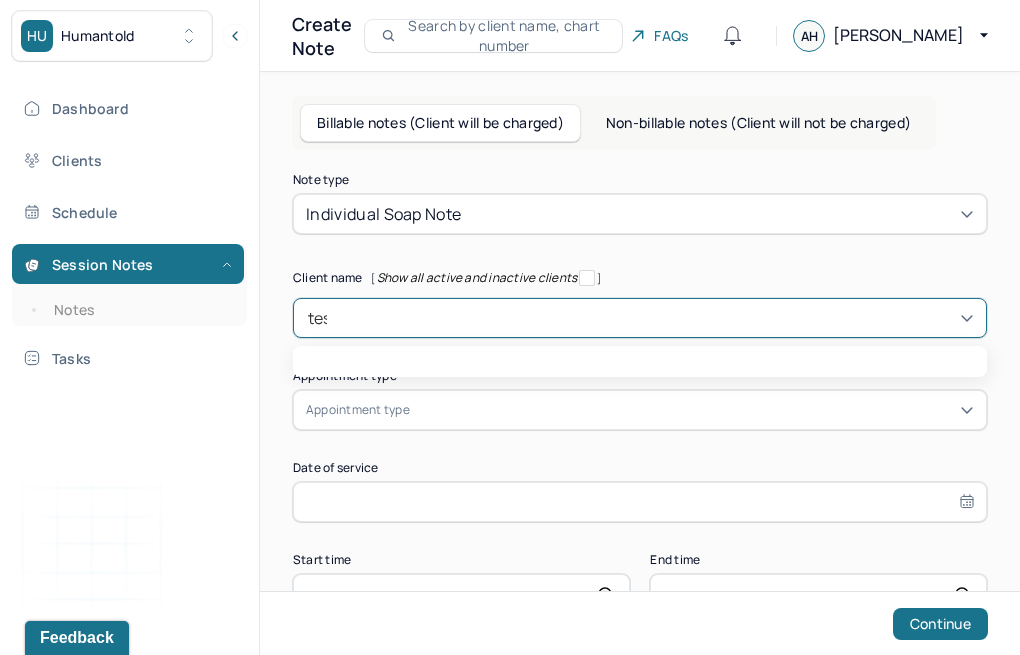 type on "tess" 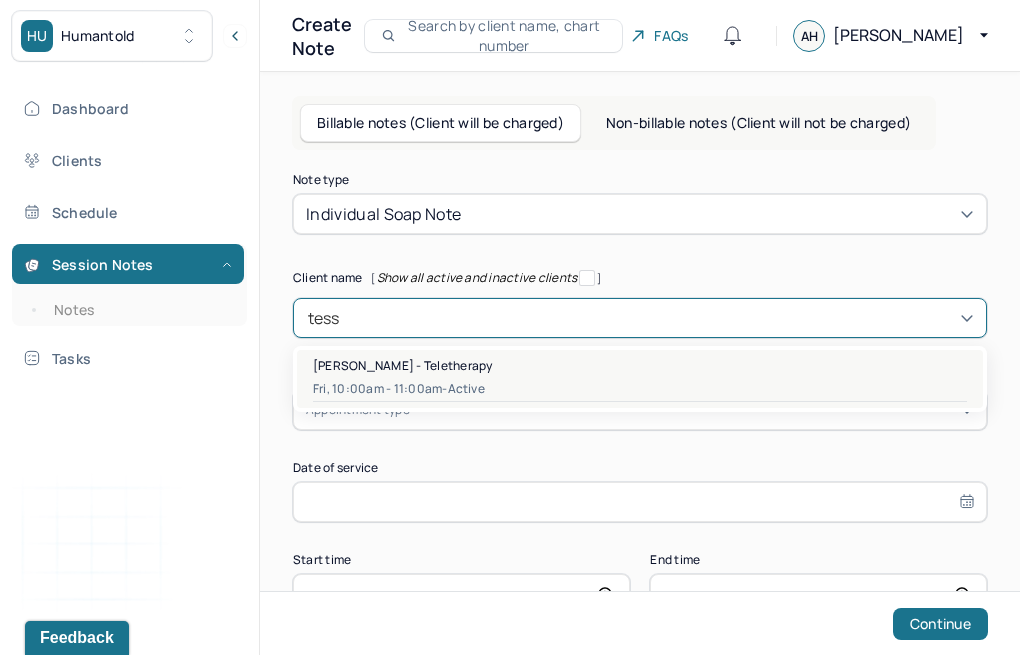 click on "[PERSON_NAME] - Teletherapy" at bounding box center [402, 365] 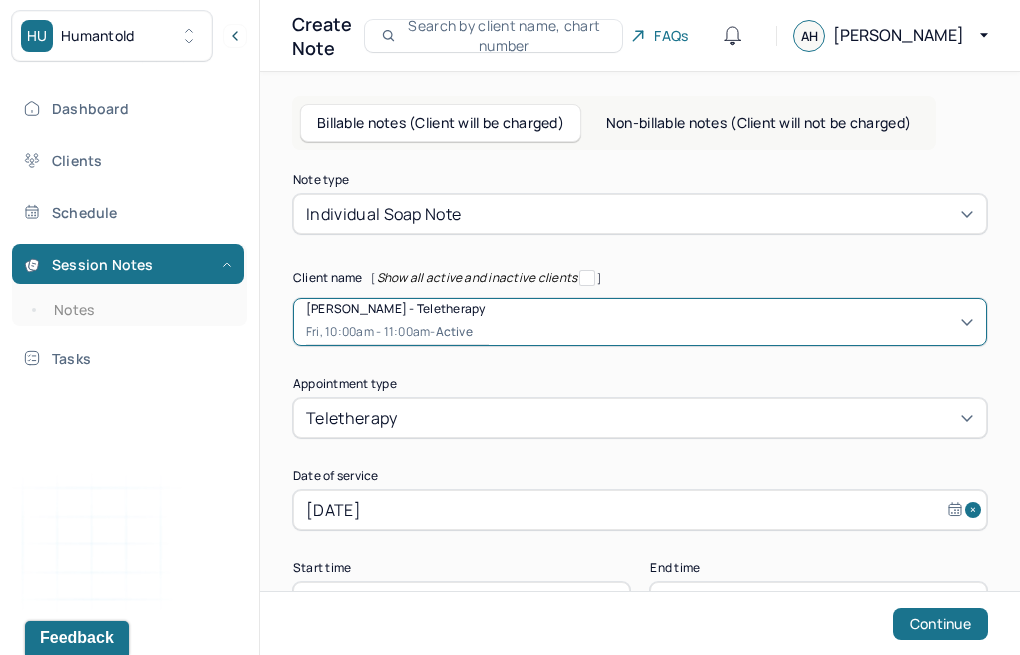 scroll, scrollTop: 72, scrollLeft: 0, axis: vertical 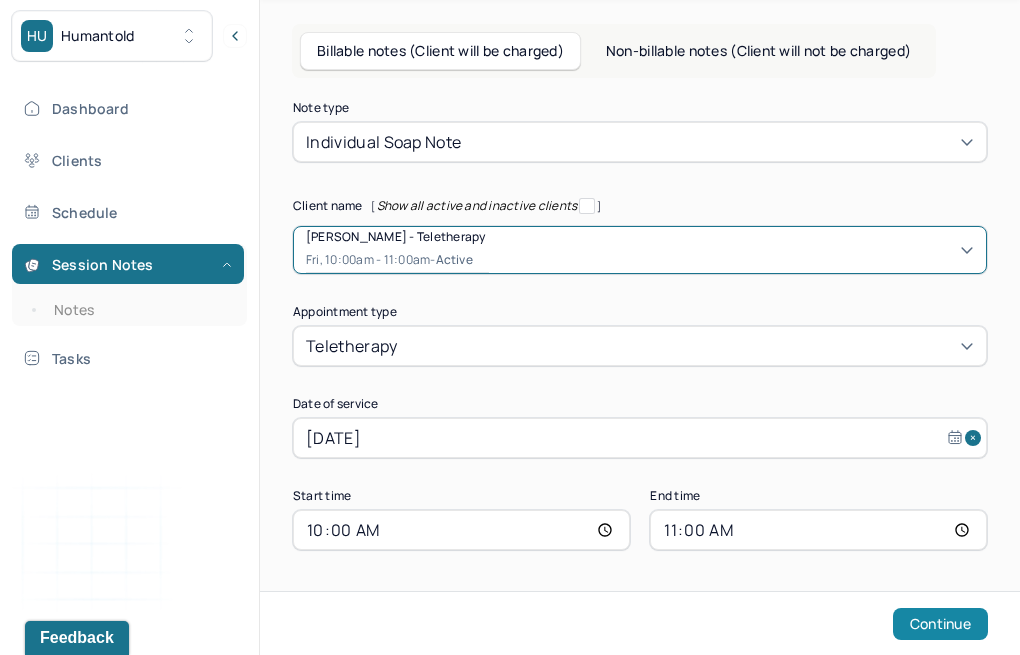 click on "Continue" at bounding box center (940, 624) 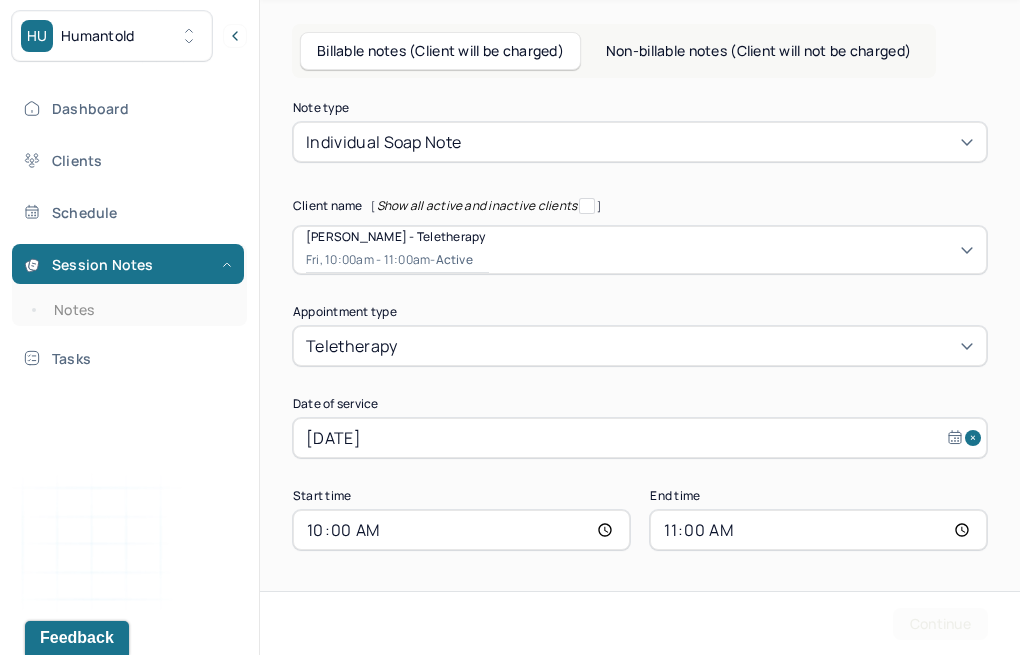 scroll, scrollTop: 0, scrollLeft: 0, axis: both 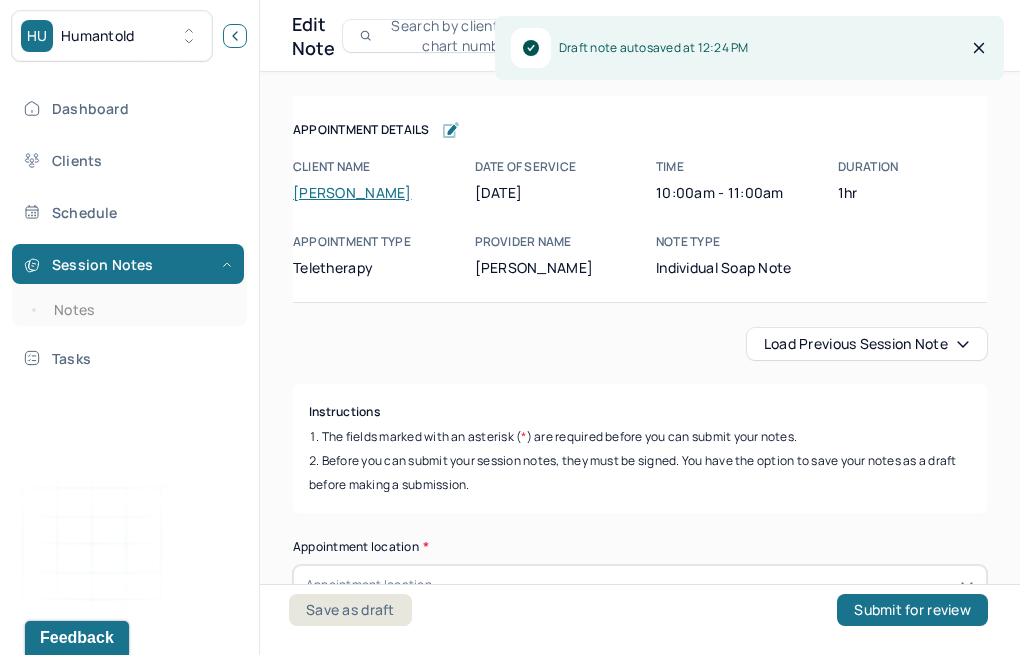click 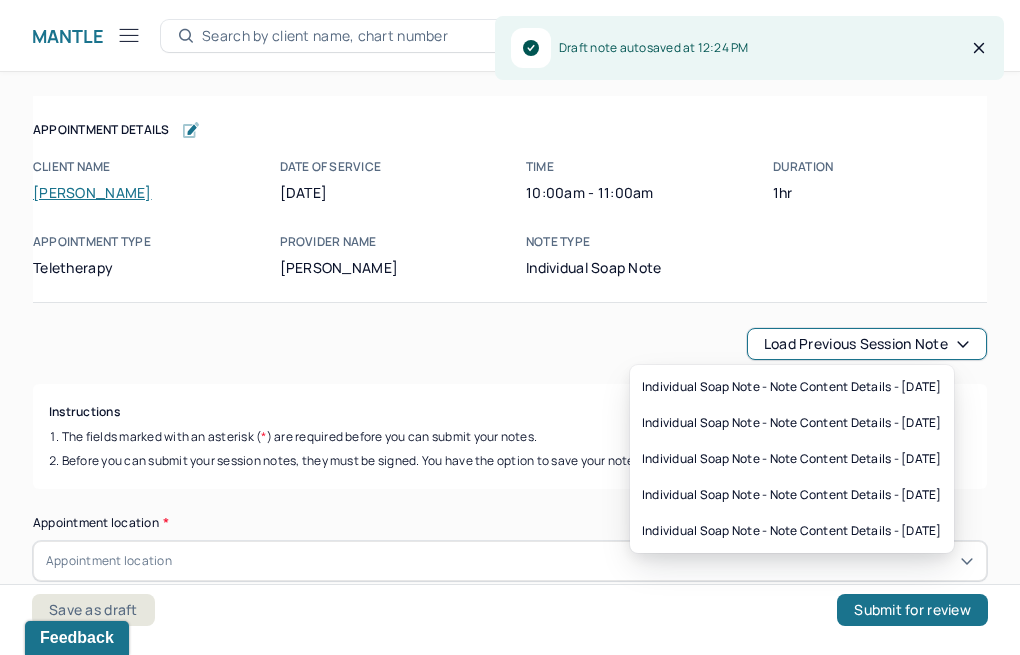 click on "Load previous session note" at bounding box center [867, 344] 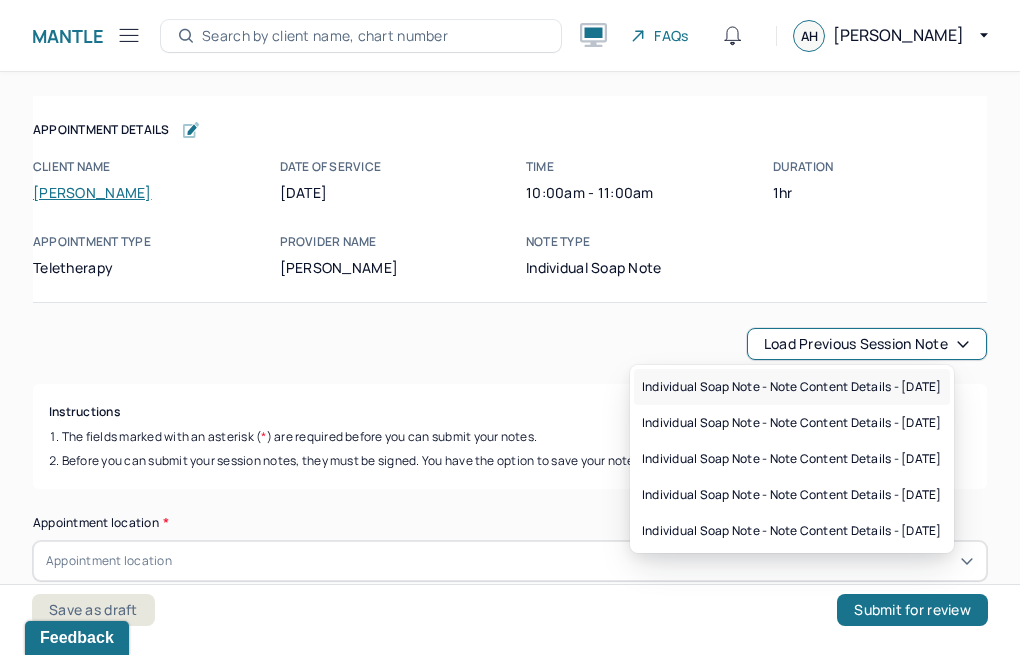 click on "Individual soap note   - Note content Details -   [DATE]" at bounding box center [792, 387] 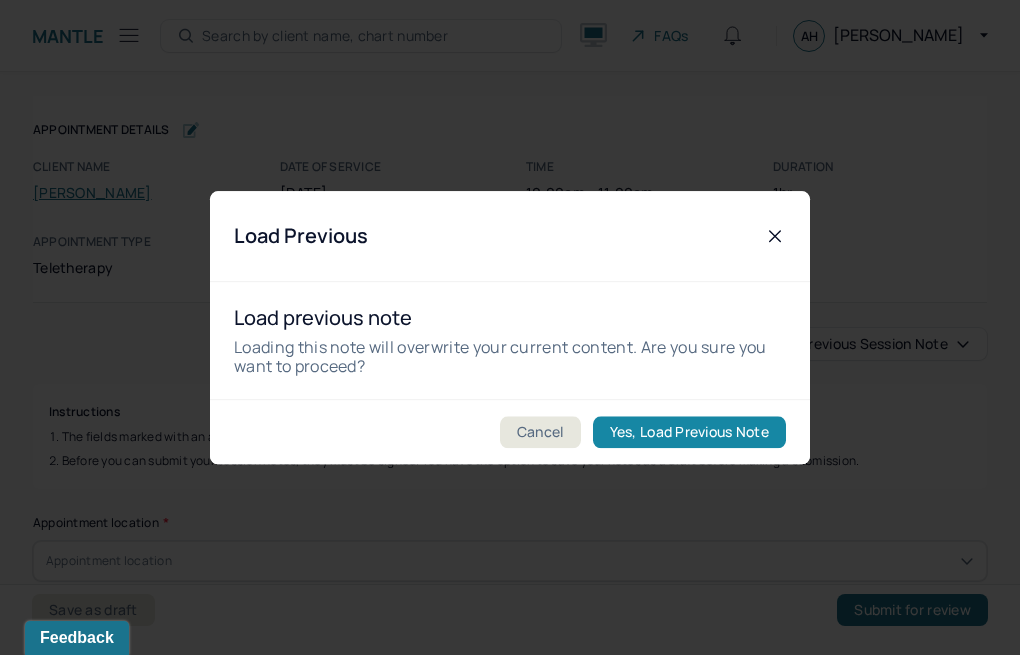click on "Yes, Load Previous Note" at bounding box center (689, 432) 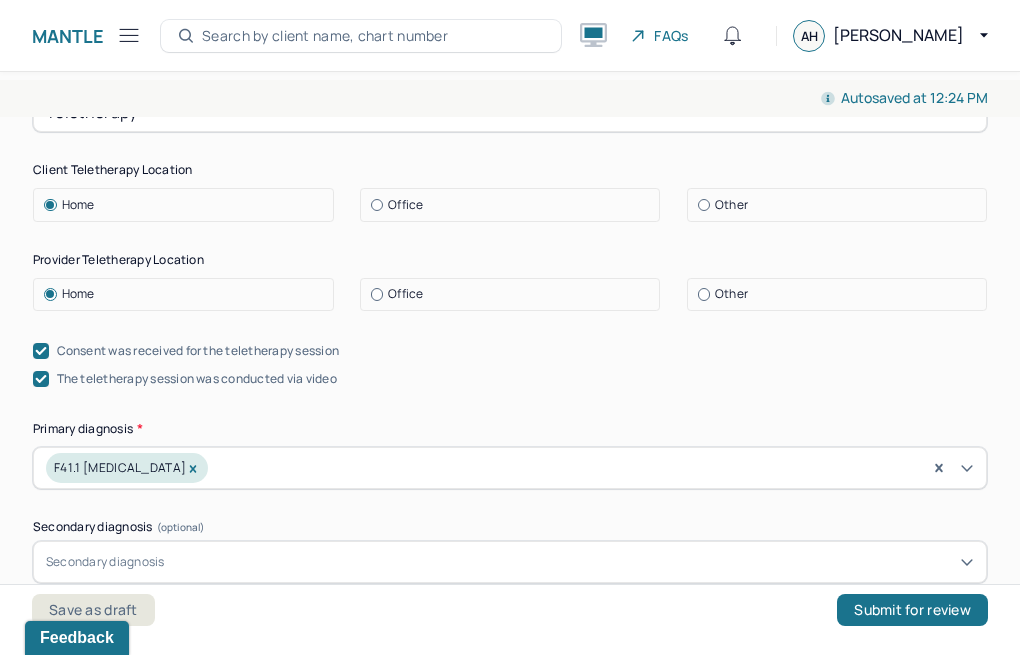 scroll, scrollTop: 445, scrollLeft: 0, axis: vertical 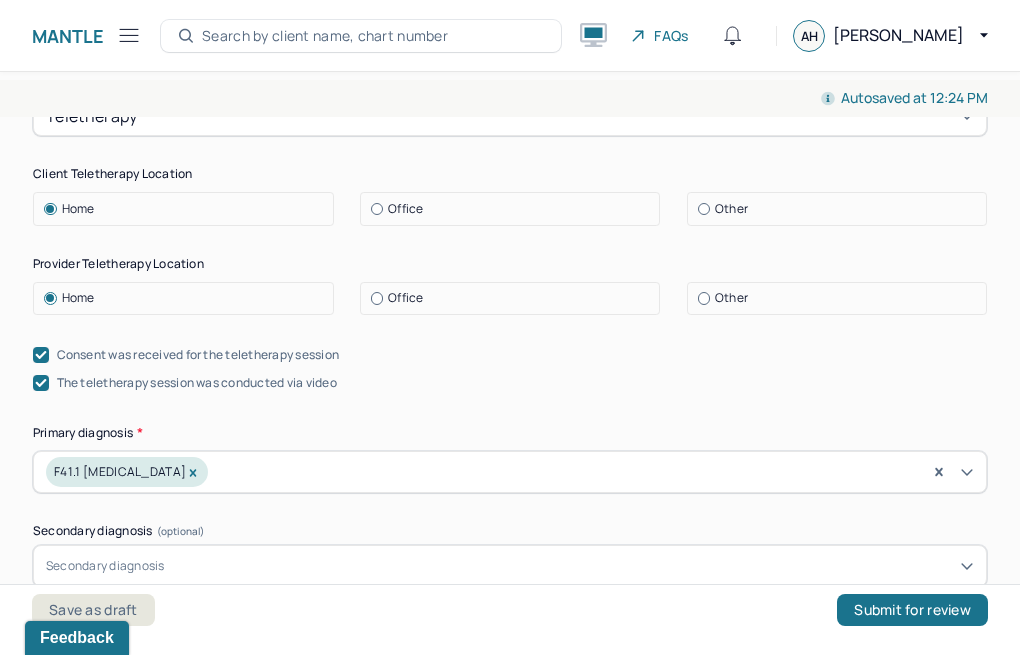 click at bounding box center (377, 298) 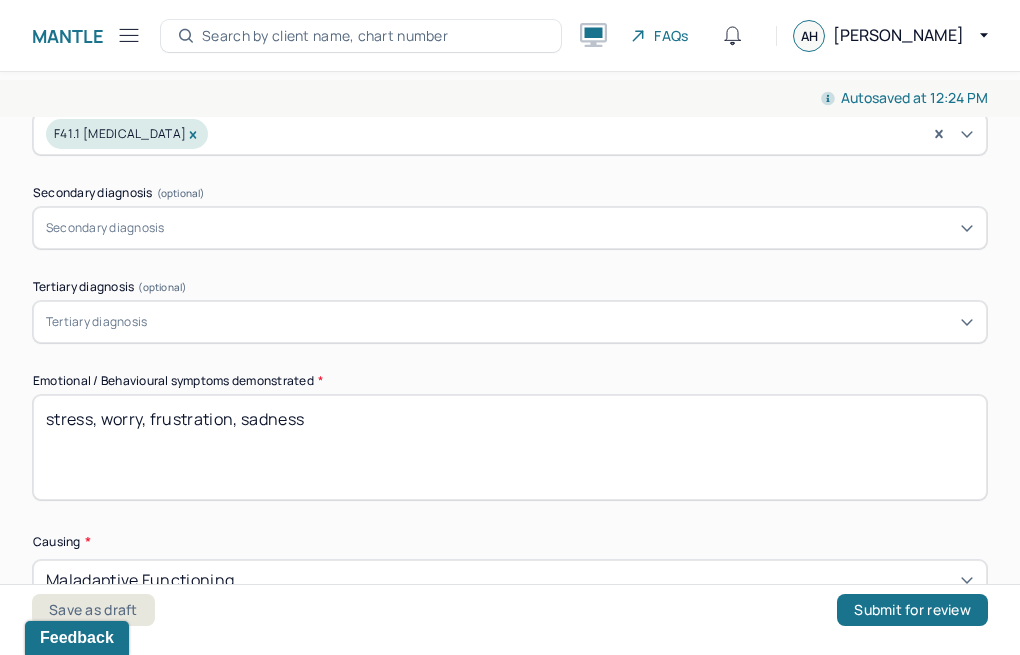scroll, scrollTop: 785, scrollLeft: 0, axis: vertical 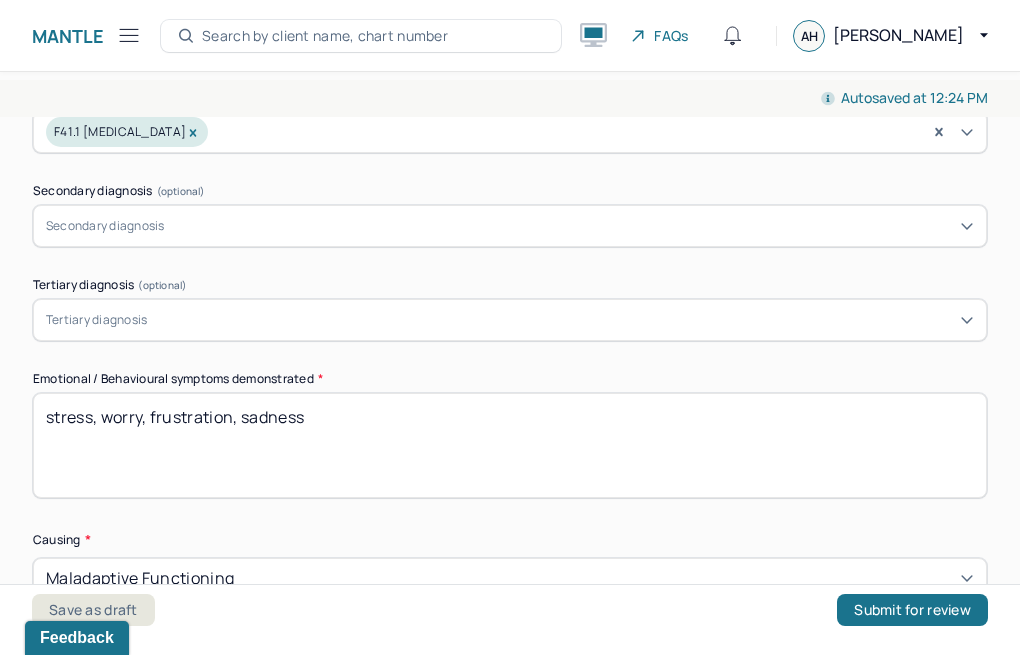 click on "stress, worry, frustration, sadness" at bounding box center [510, 445] 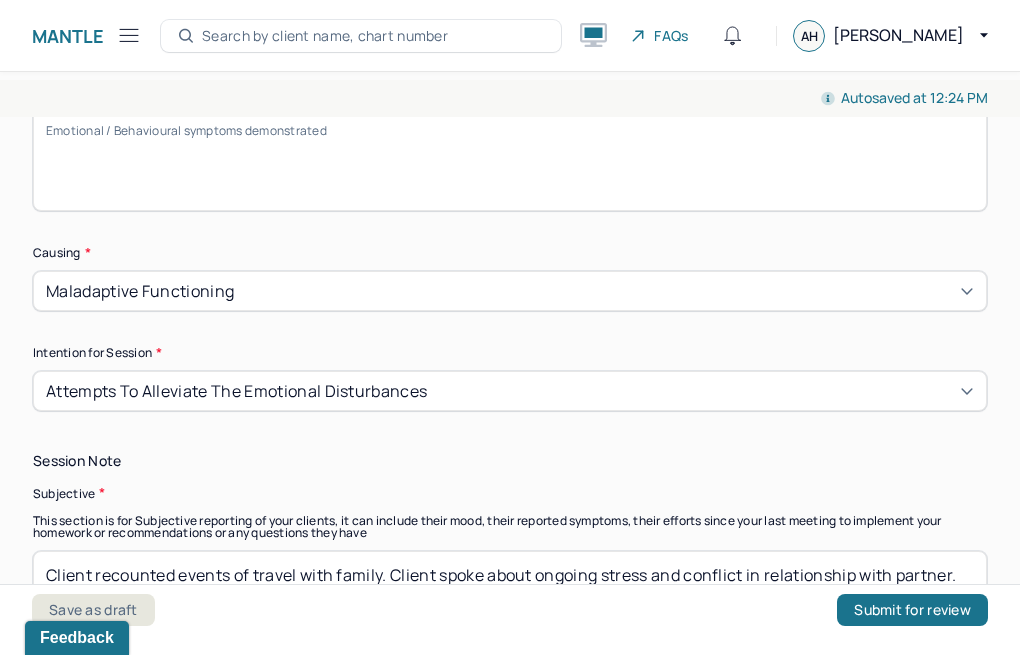 scroll, scrollTop: 1152, scrollLeft: 0, axis: vertical 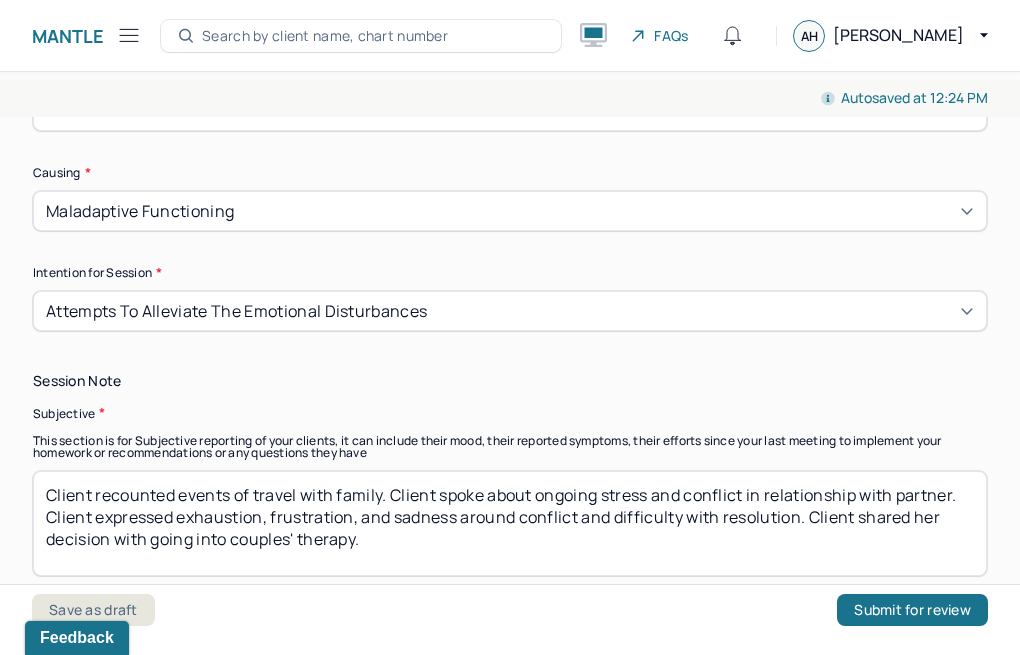 type 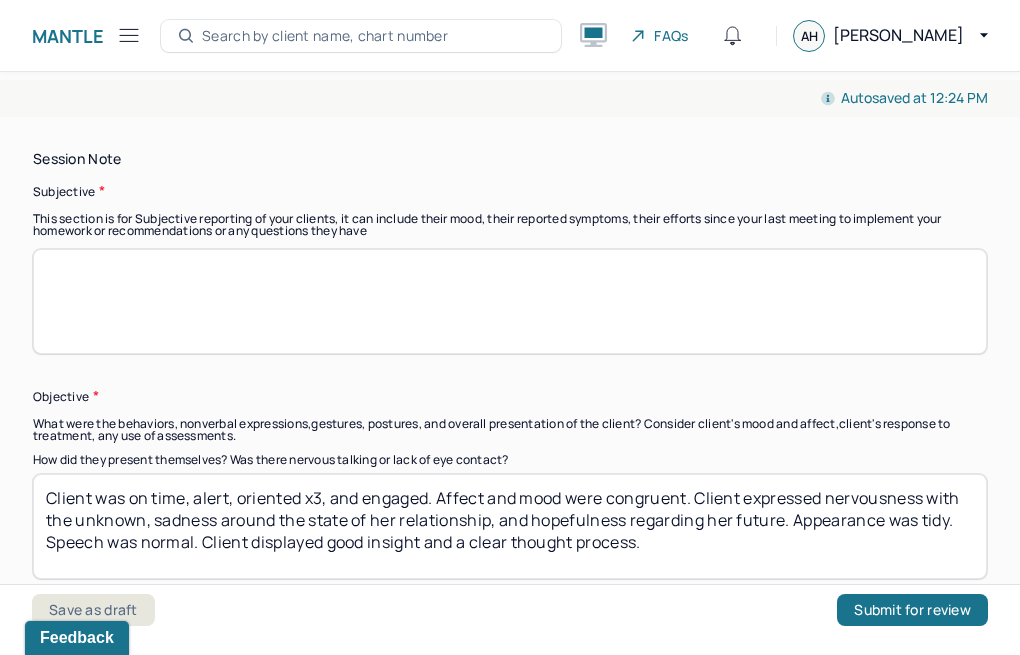 scroll, scrollTop: 1569, scrollLeft: 0, axis: vertical 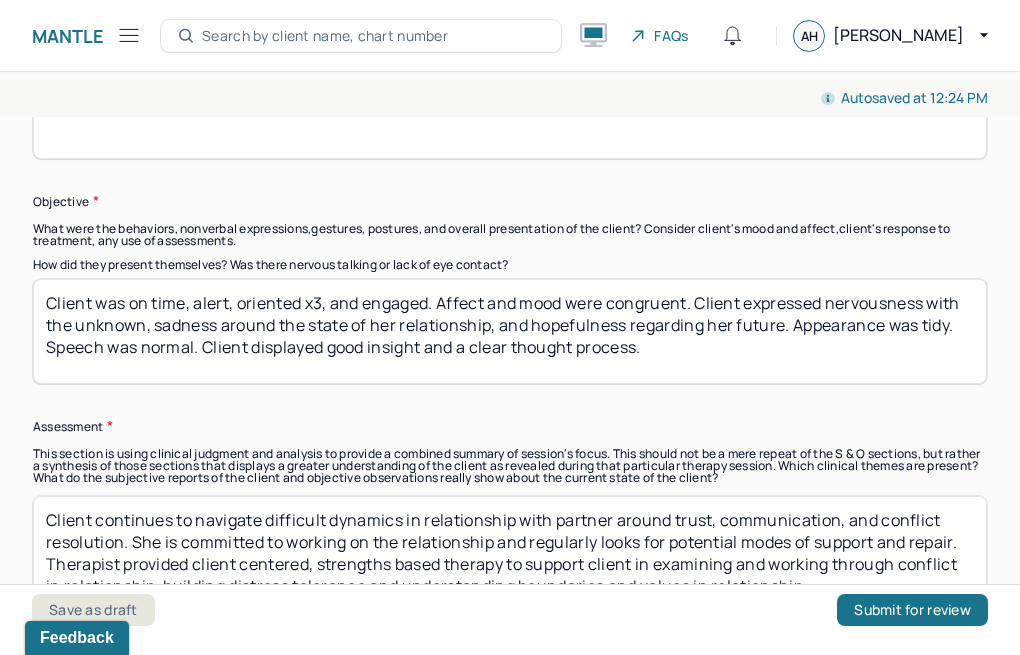type 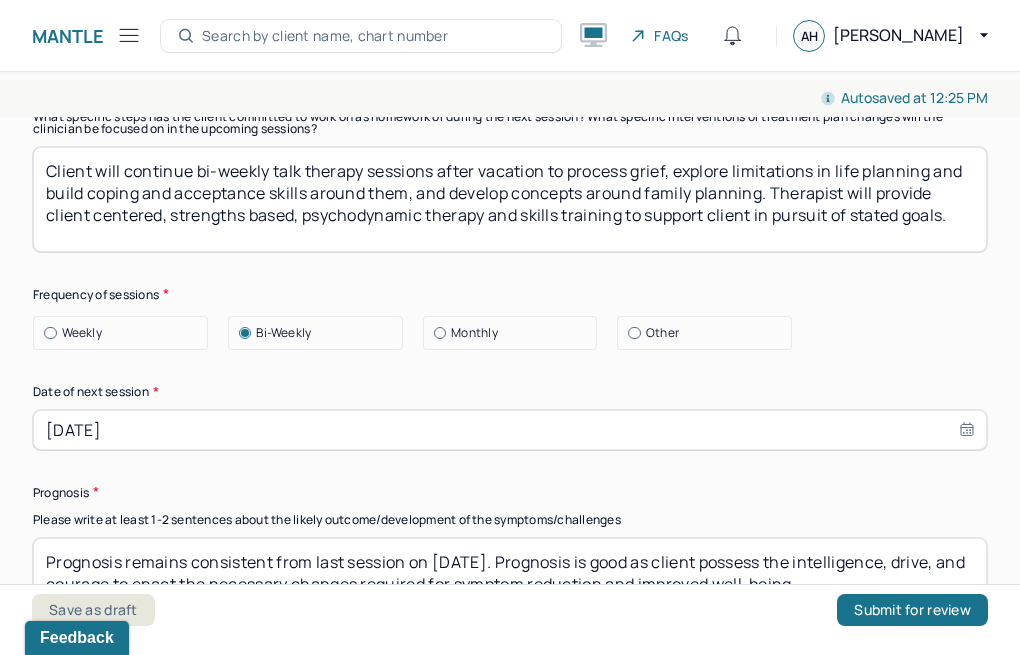 scroll, scrollTop: 2621, scrollLeft: 0, axis: vertical 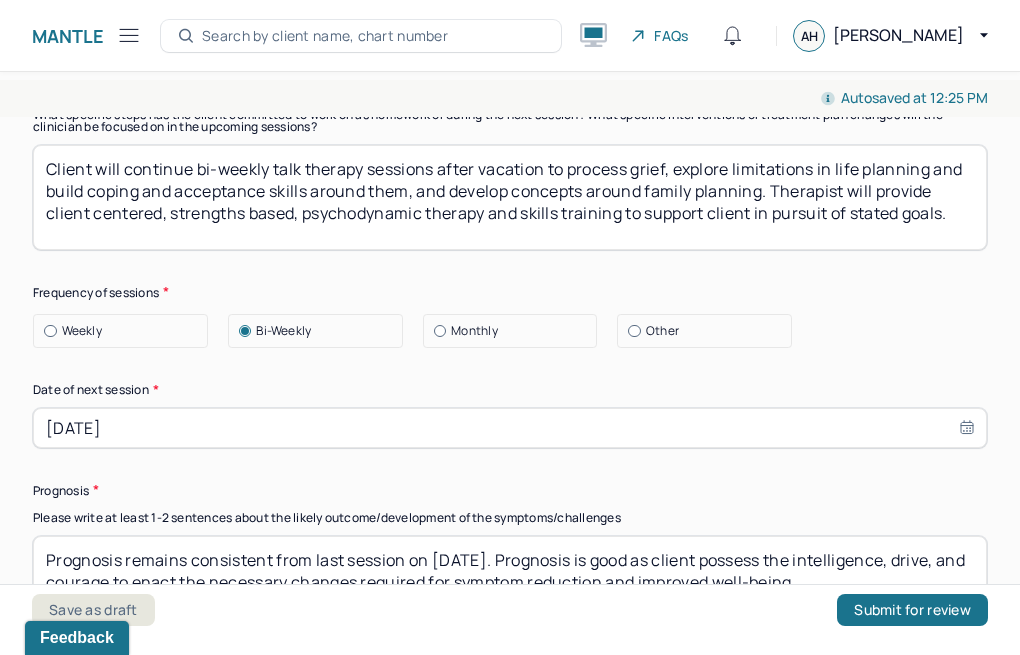 type on "Therapist provided client centered, strengths based therapy to support client in examining and working through conflict in relationship, building distress tolerance and understanding boundaries and values in relationship." 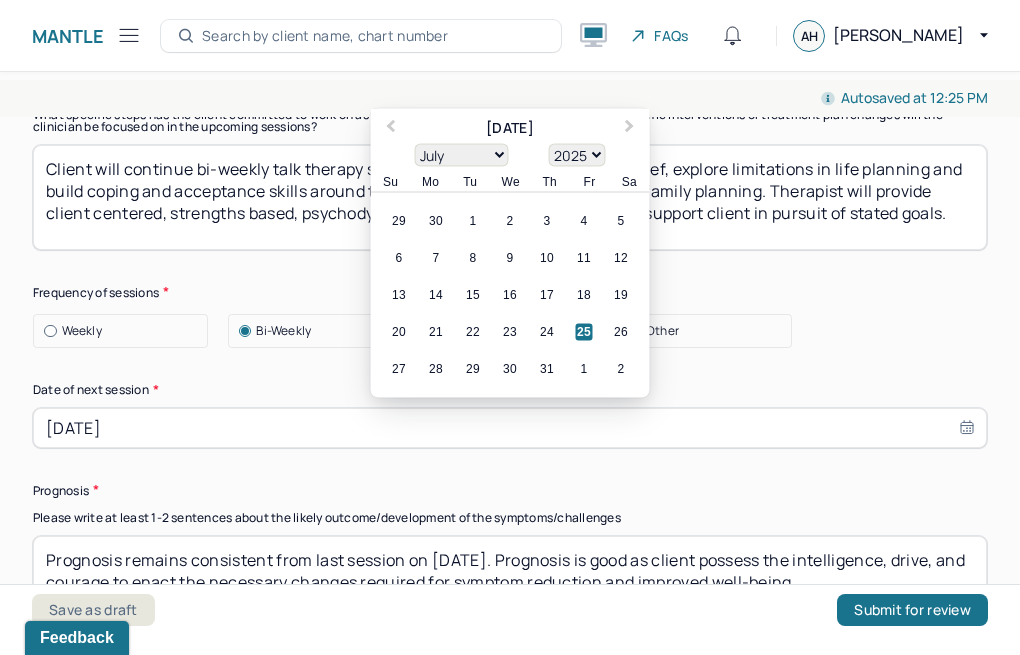 click on "[DATE]" at bounding box center (510, 428) 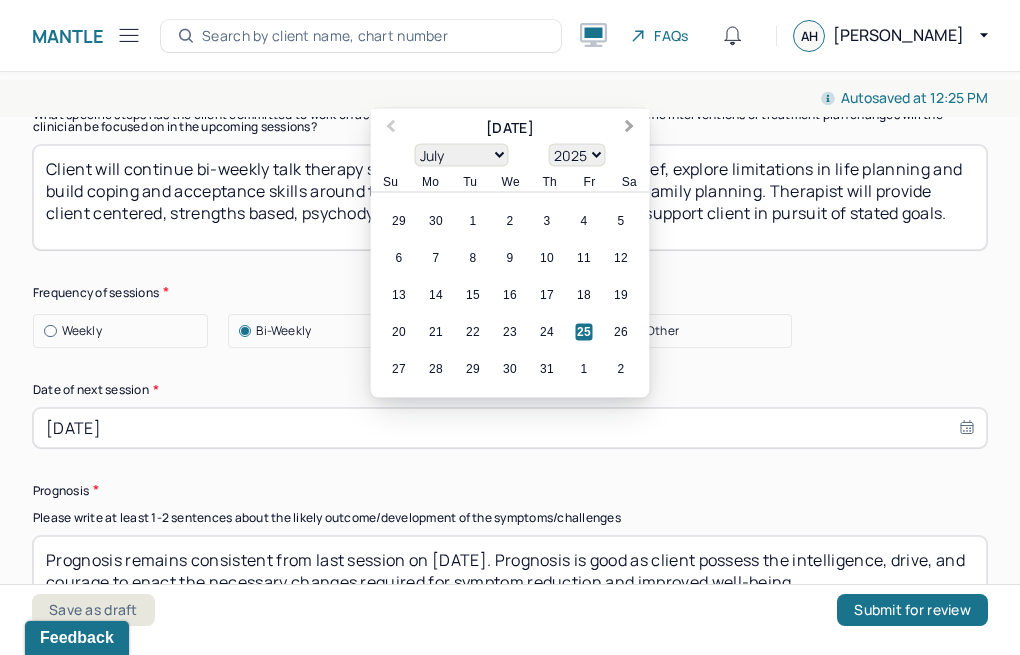 click on "Next Month" at bounding box center (632, 129) 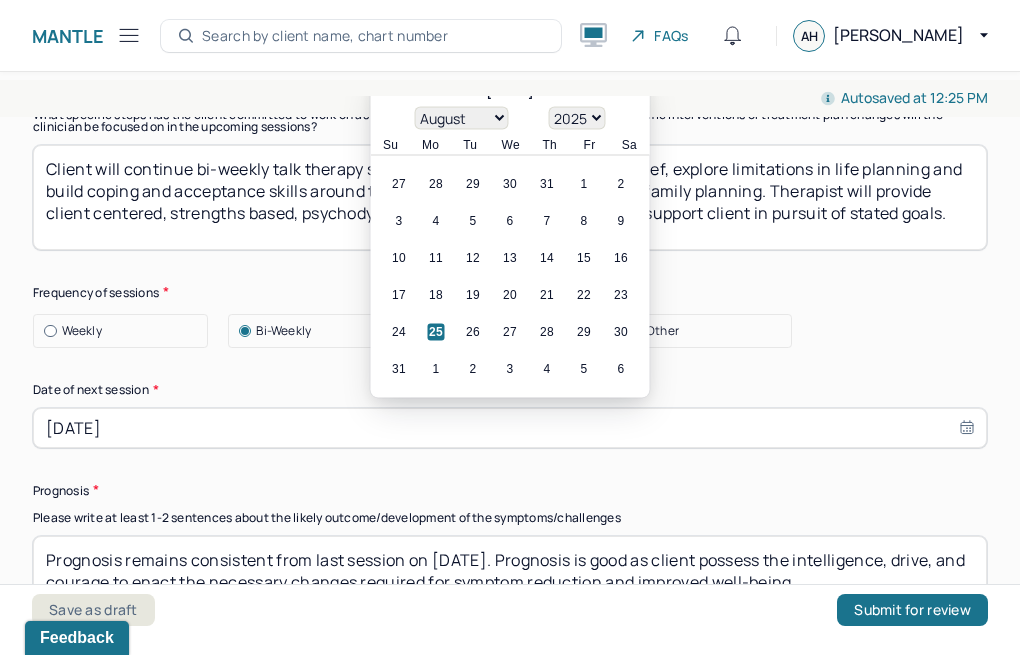 click on "January February March April May June July August September October November [DATE] 1901 1902 1903 1904 1905 1906 1907 1908 1909 1910 1911 1912 1913 1914 1915 1916 1917 1918 1919 1920 1921 1922 1923 1924 1925 1926 1927 1928 1929 1930 1931 1932 1933 1934 1935 1936 1937 1938 1939 1940 1941 1942 1943 1944 1945 1946 1947 1948 1949 1950 1951 1952 1953 1954 1955 1956 1957 1958 1959 1960 1961 1962 1963 1964 1965 1966 1967 1968 1969 1970 1971 1972 1973 1974 1975 1976 1977 1978 1979 1980 1981 1982 1983 1984 1985 1986 1987 1988 1989 1990 1991 1992 1993 1994 1995 1996 1997 1998 1999 2000 2001 2002 2003 2004 2005 2006 2007 2008 2009 2010 2011 2012 2013 2014 2015 2016 2017 2018 2019 2020 2021 2022 2023 2024 2025 2026 2027 2028 2029 2030 2031 2032 2033 2034 2035 2036 2037 2038 2039 2040 2041 2042 2043 2044 2045 2046 2047 2048 2049 2050 2051 2052 2053 2054 2055 2056 2057 2058 2059 2060 2061 2062 2063 2064 2065 2066 2067 2068 2069 2070 2071 2072 2073 2074 2075 2076 2077 2078 2079 2080 2081 2082 2083 2084 2085 2086" at bounding box center (510, 117) 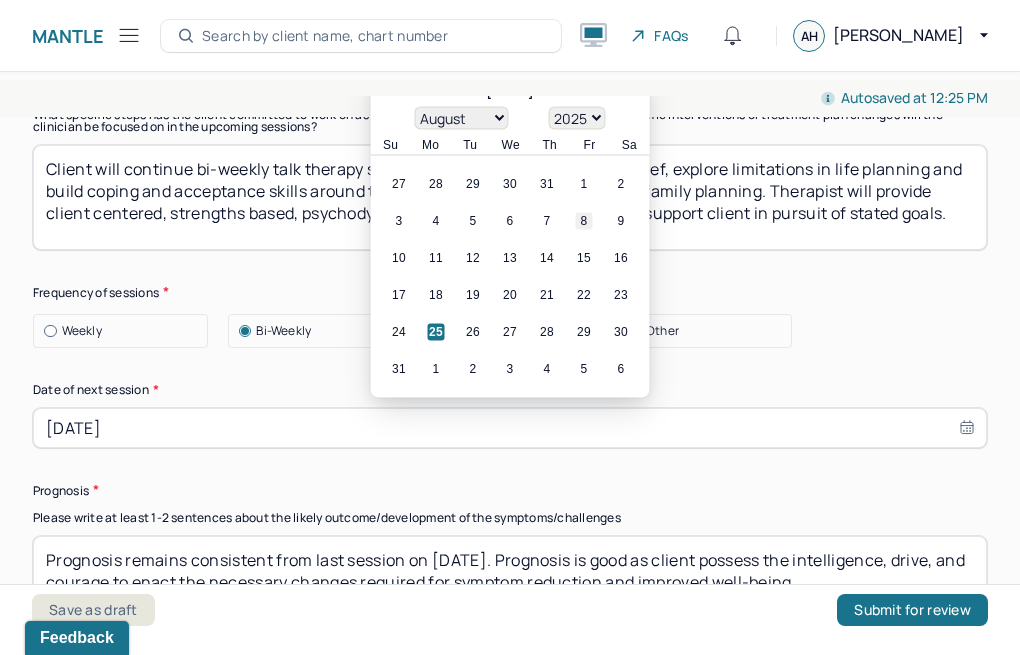 click on "8" at bounding box center (584, 220) 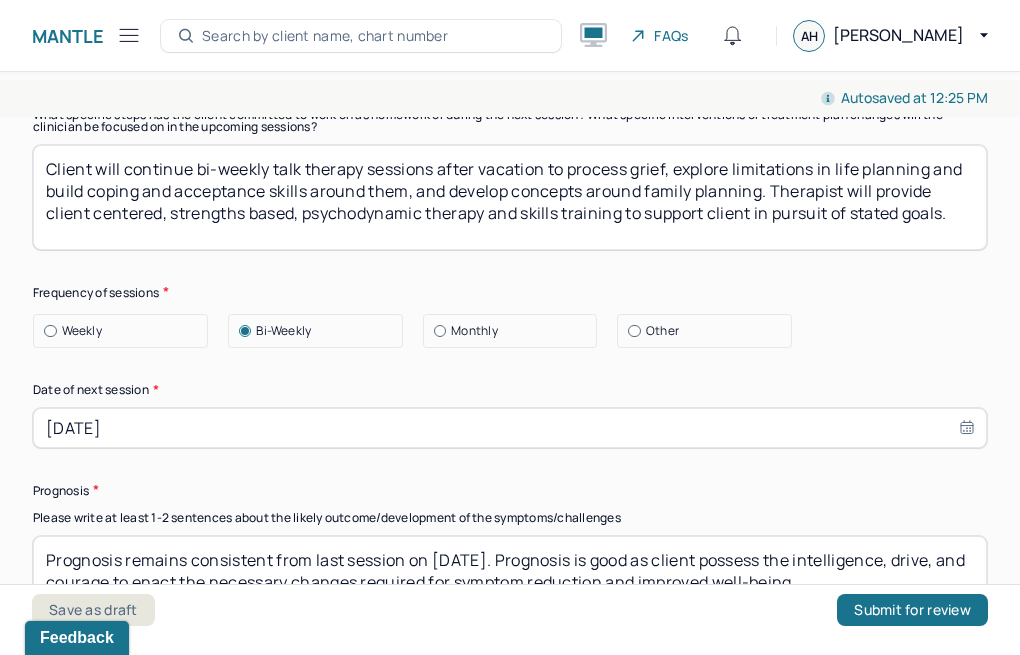 click on "[DATE]" at bounding box center [510, 428] 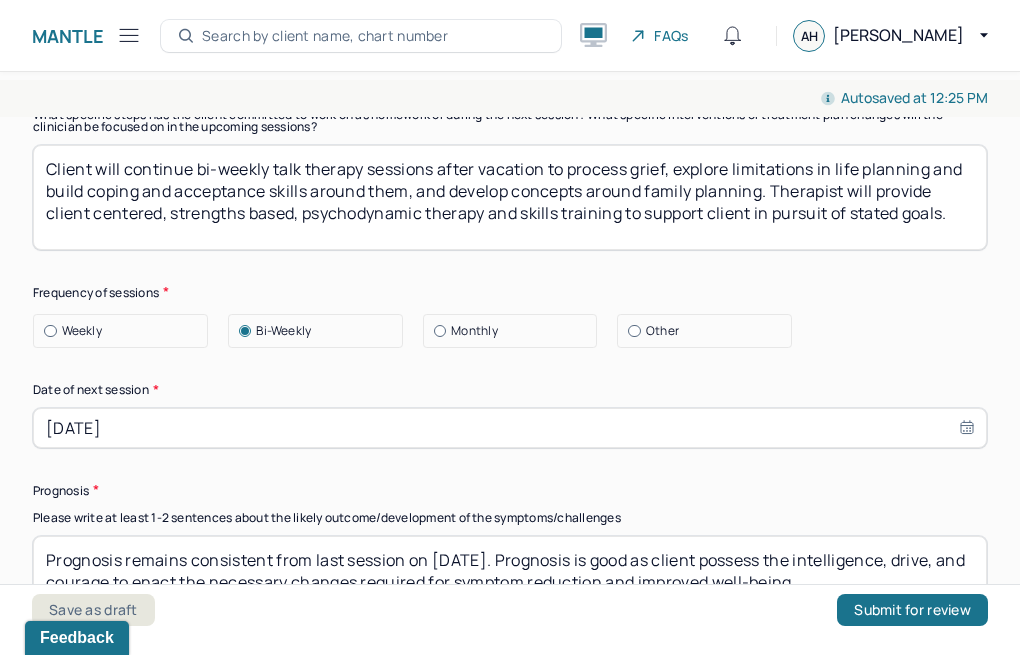 select on "7" 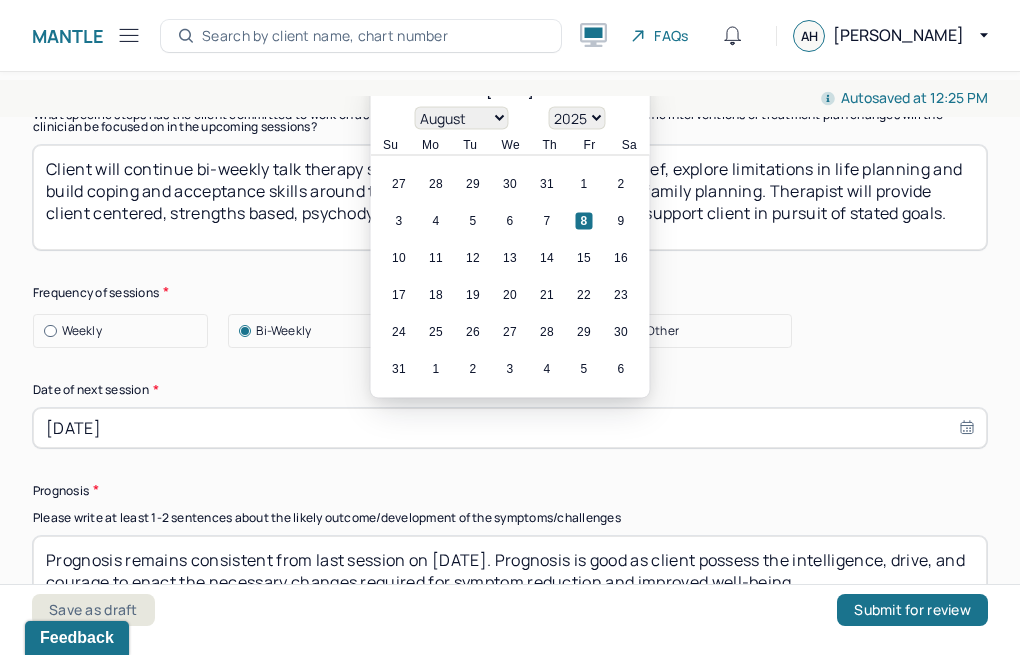 click on "January February March April May June July August September October November [DATE] 1901 1902 1903 1904 1905 1906 1907 1908 1909 1910 1911 1912 1913 1914 1915 1916 1917 1918 1919 1920 1921 1922 1923 1924 1925 1926 1927 1928 1929 1930 1931 1932 1933 1934 1935 1936 1937 1938 1939 1940 1941 1942 1943 1944 1945 1946 1947 1948 1949 1950 1951 1952 1953 1954 1955 1956 1957 1958 1959 1960 1961 1962 1963 1964 1965 1966 1967 1968 1969 1970 1971 1972 1973 1974 1975 1976 1977 1978 1979 1980 1981 1982 1983 1984 1985 1986 1987 1988 1989 1990 1991 1992 1993 1994 1995 1996 1997 1998 1999 2000 2001 2002 2003 2004 2005 2006 2007 2008 2009 2010 2011 2012 2013 2014 2015 2016 2017 2018 2019 2020 2021 2022 2023 2024 2025 2026 2027 2028 2029 2030 2031 2032 2033 2034 2035 2036 2037 2038 2039 2040 2041 2042 2043 2044 2045 2046 2047 2048 2049 2050 2051 2052 2053 2054 2055 2056 2057 2058 2059 2060 2061 2062 2063 2064 2065 2066 2067 2068 2069 2070 2071 2072 2073 2074 2075 2076 2077 2078 2079 2080 2081 2082 2083 2084 2085 2086" at bounding box center (510, 117) 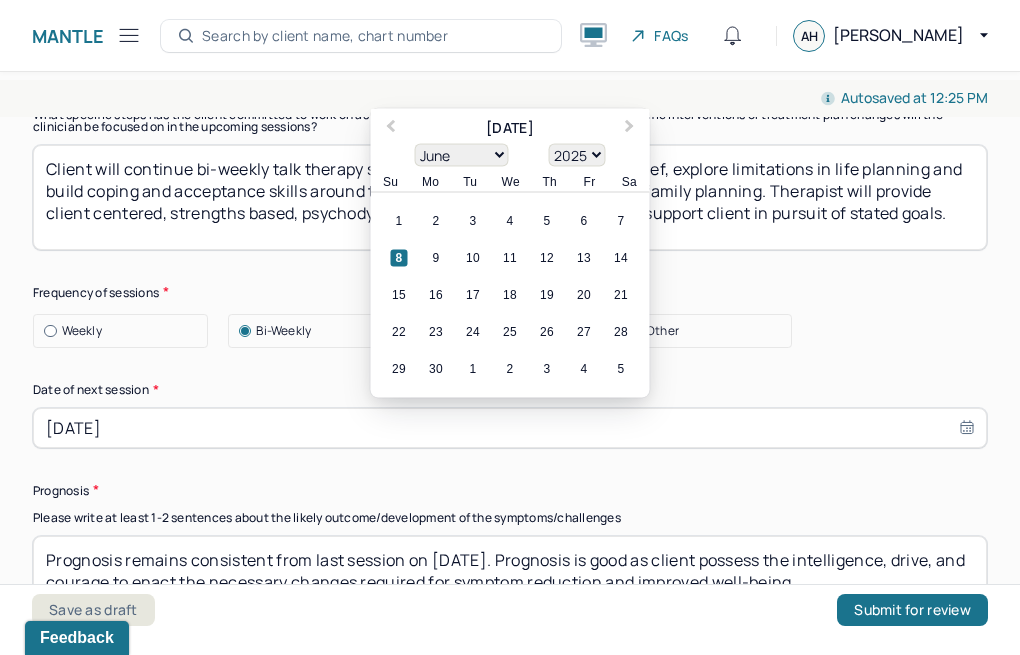 click on "Therapy Intervention Techniques Please select at least 1 intervention used Cognitive-Behavioral therapies Cognitive-Behavioral therapy (CBT) Dialectical Behavioral therapy (DBT) Modeling and skills training Trauma-focused CBT EDMR Rational Emotive [MEDICAL_DATA] Acceptance Commitment Therapy Solution Based [MEDICAL_DATA] [MEDICAL_DATA] Relationship based Interventions Attachment-oriented interventions Parent-child interaction therapy Parent interventions Other Client centered therapy/ Humanism [MEDICAL_DATA] [MEDICAL_DATA] Feminist therapy Psychodynamic therapy Grief therapy Internal family systems (IFS) [MEDICAL_DATA] Positive psychology [MEDICAL_DATA] [MEDICAL_DATA] Strength based theory Career Counseling Multisystemic family theory Plan What specific steps has the client committed to work on as homework or during the next session? What specific interventions or treatment plan changes will the clinician be focused on in the upcoming sessions? Frequency of sessions Weekly Other" at bounding box center (510, 199) 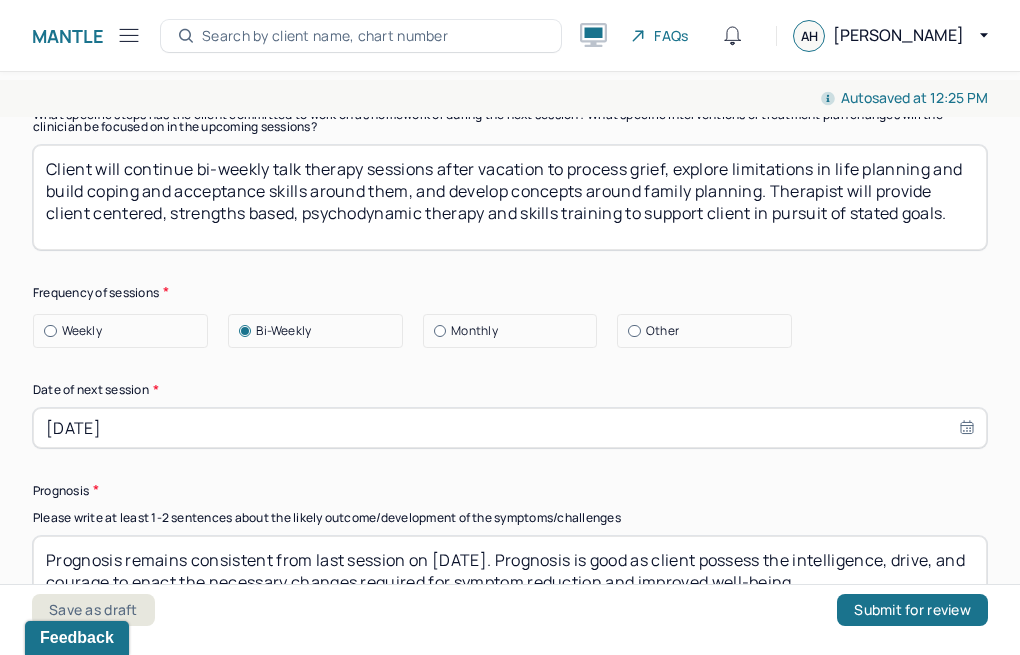 drag, startPoint x: 468, startPoint y: 555, endPoint x: 434, endPoint y: 554, distance: 34.0147 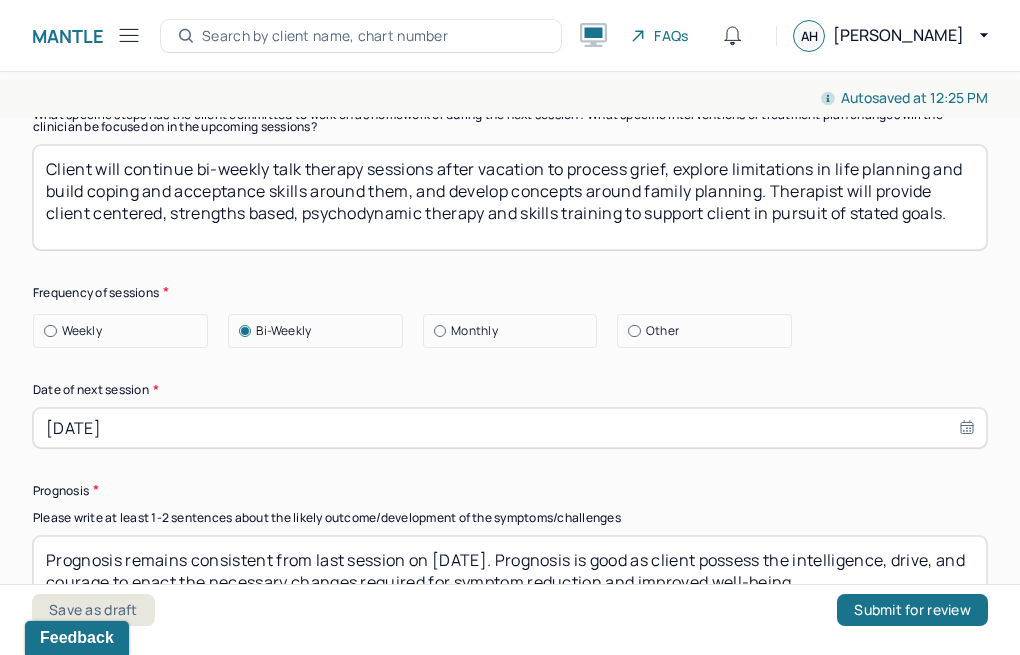 click on "Prognosis remains consistent from last session on [DATE]. Prognosis is good as client possess the intelligence, drive, and courage to enact the necessary changes required for symptom reduction and improved well-being." at bounding box center [510, 588] 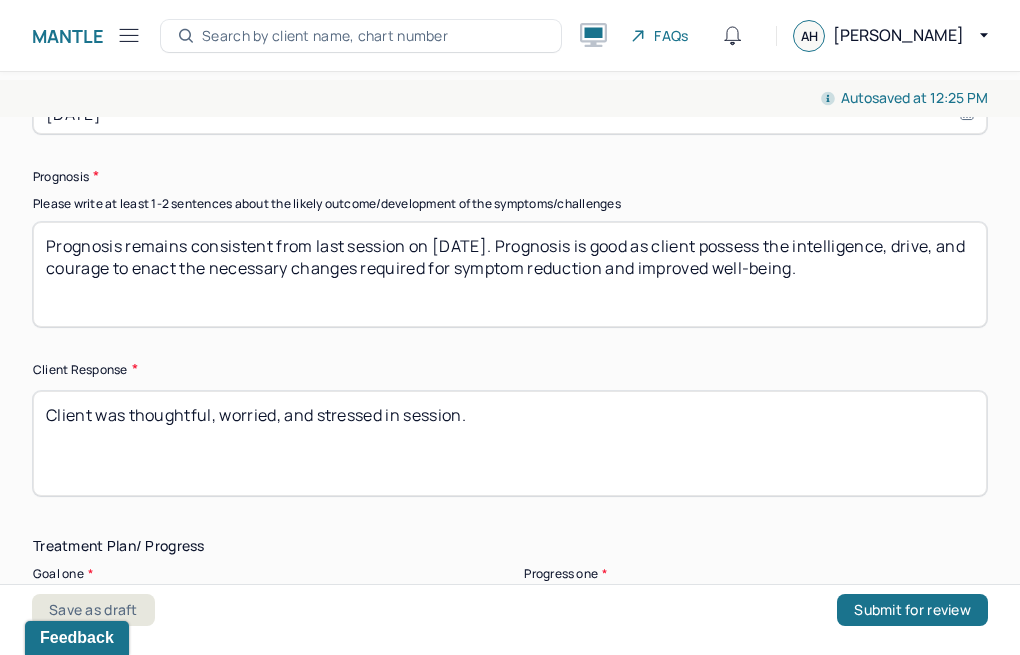 scroll, scrollTop: 2939, scrollLeft: 0, axis: vertical 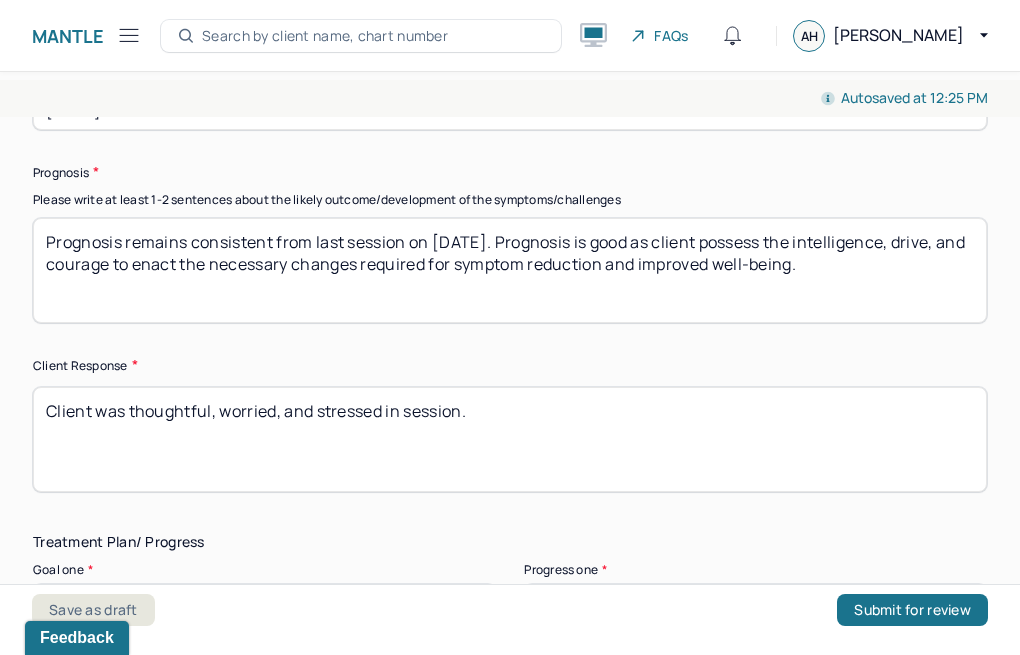 type on "Prognosis remains consistent from last session on [DATE]. Prognosis is good as client possess the intelligence, drive, and courage to enact the necessary changes required for symptom reduction and improved well-being." 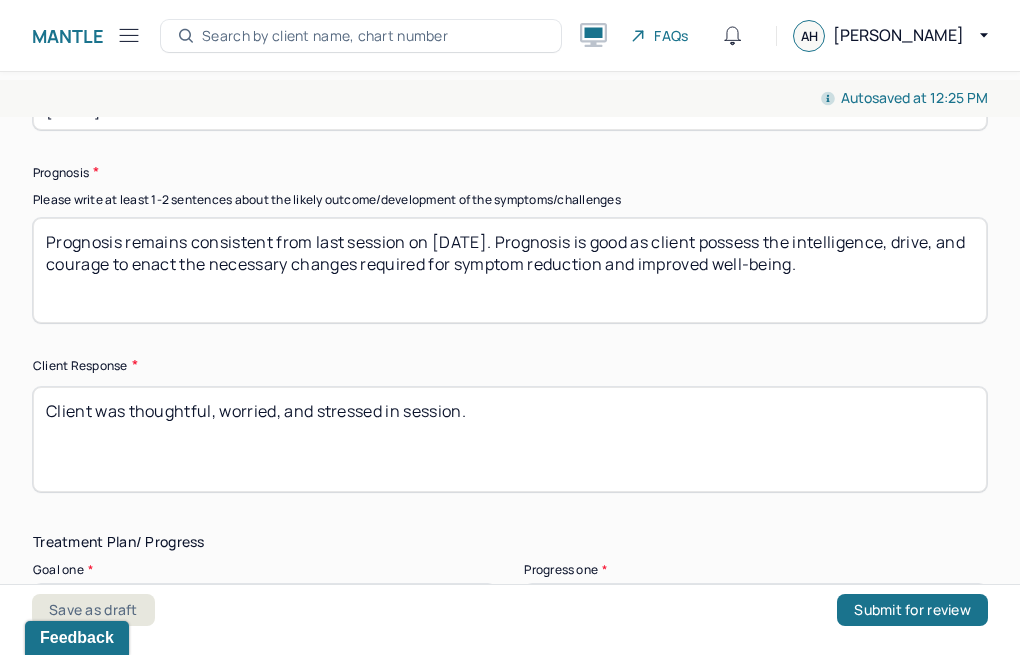 drag, startPoint x: 138, startPoint y: 403, endPoint x: 174, endPoint y: 452, distance: 60.80296 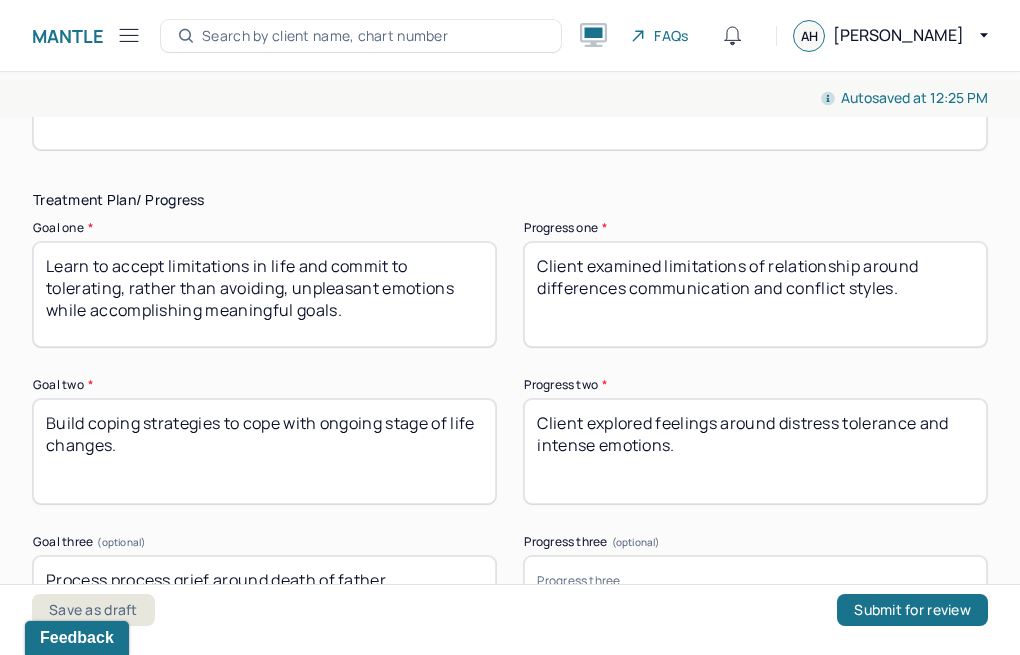 scroll, scrollTop: 3286, scrollLeft: 0, axis: vertical 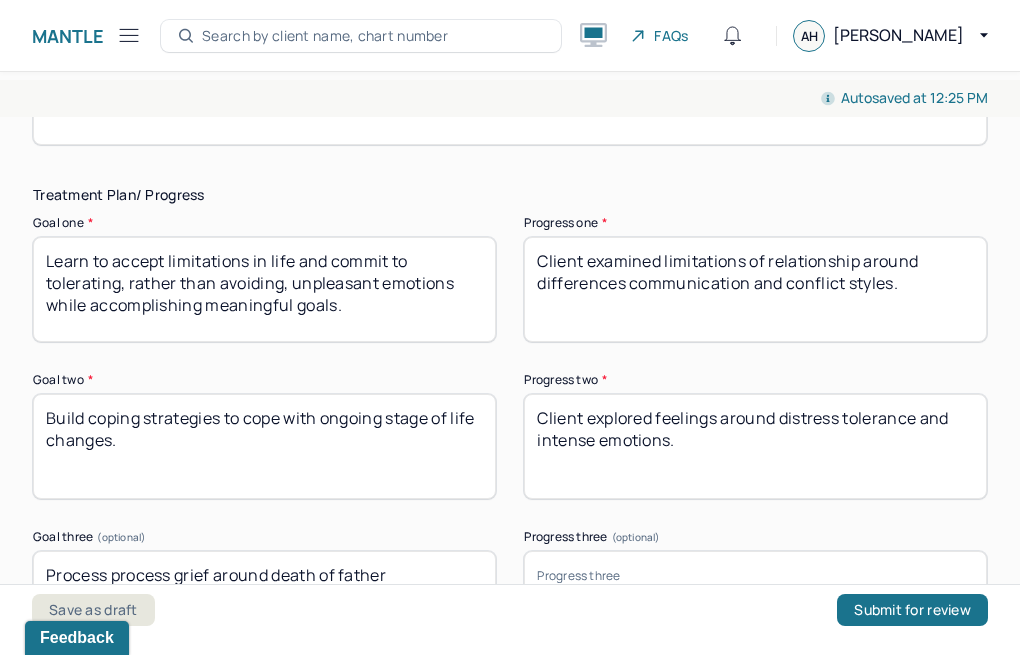 type on "Client was" 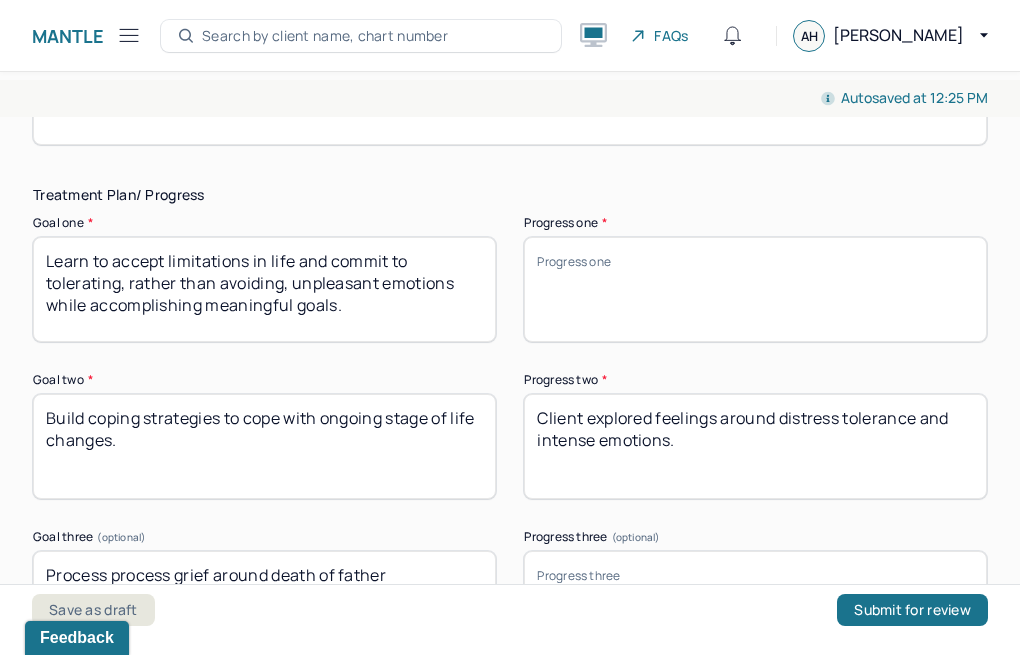 type 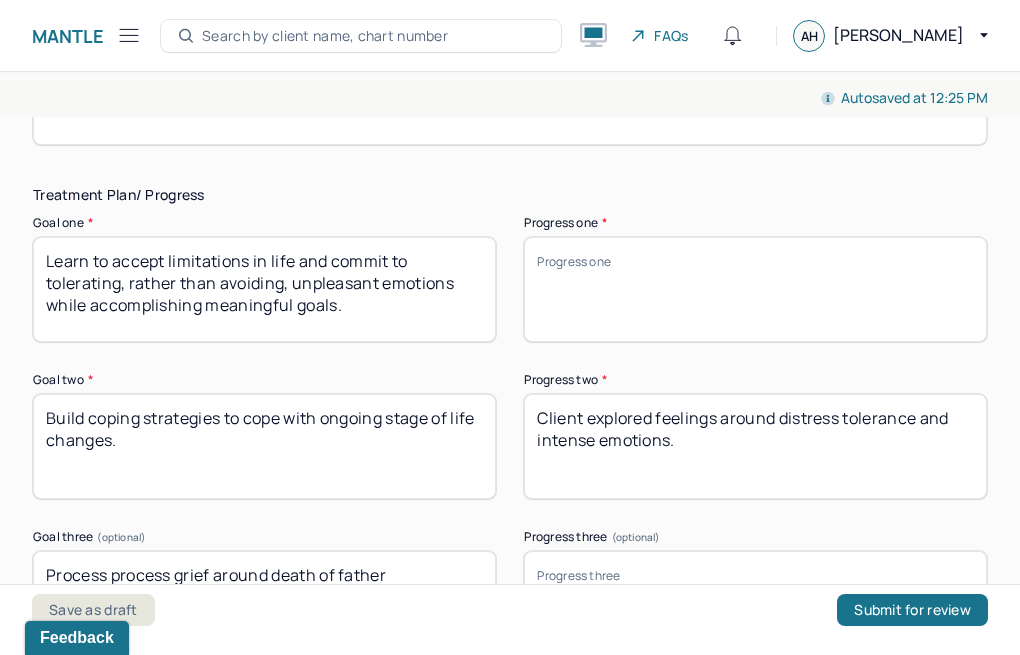 click on "Client explored feelings around distress tolerance and intense emotions." at bounding box center (755, 446) 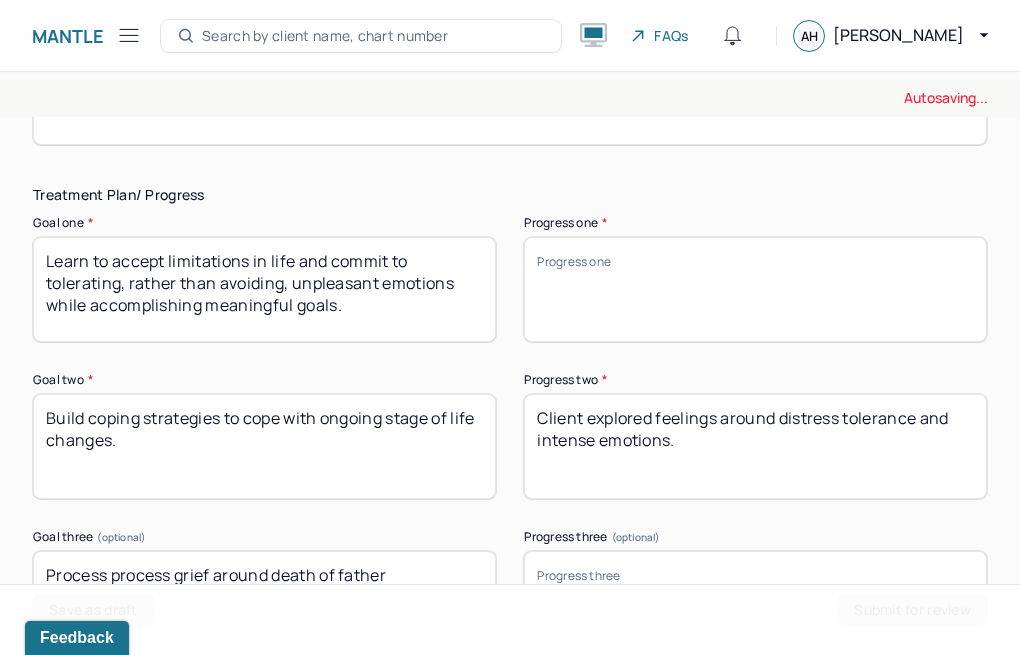 click on "Client explored feelings around distress tolerance and intense emotions." at bounding box center [755, 446] 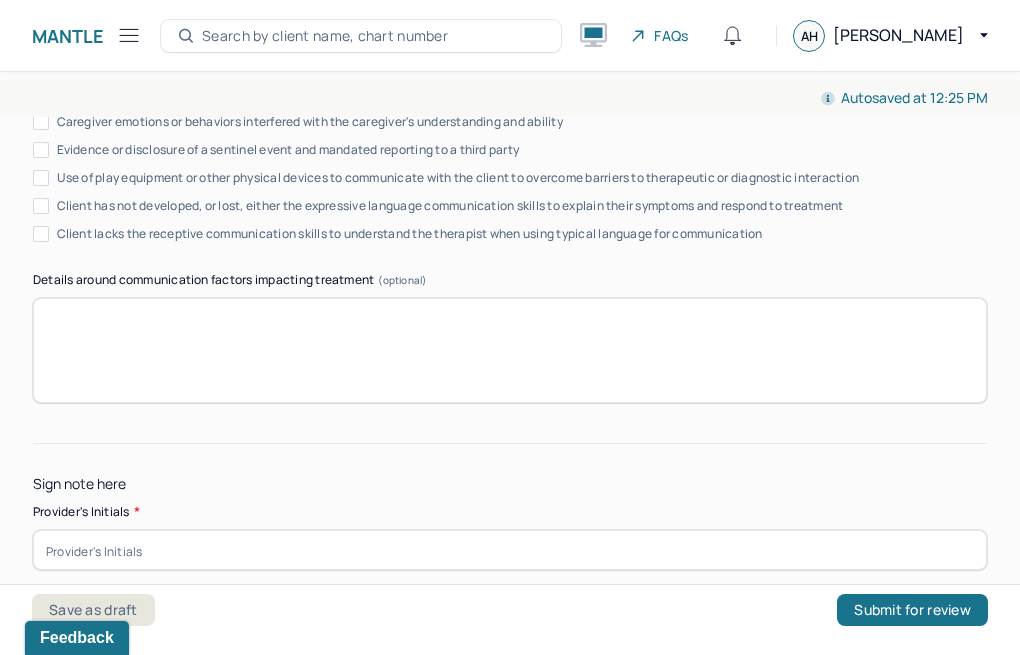 scroll, scrollTop: 4004, scrollLeft: 0, axis: vertical 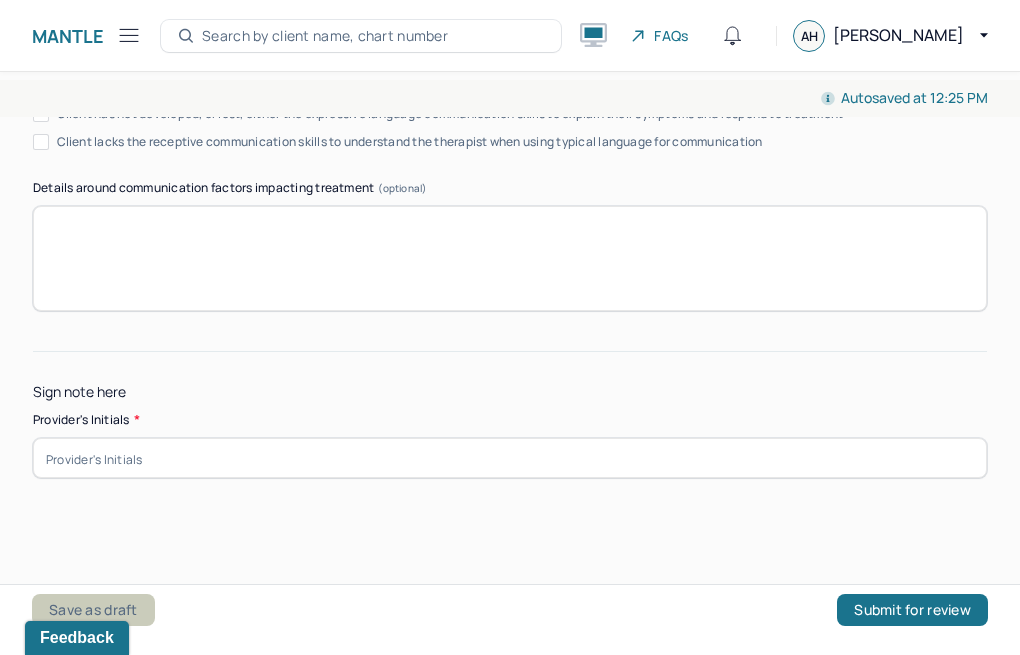 type 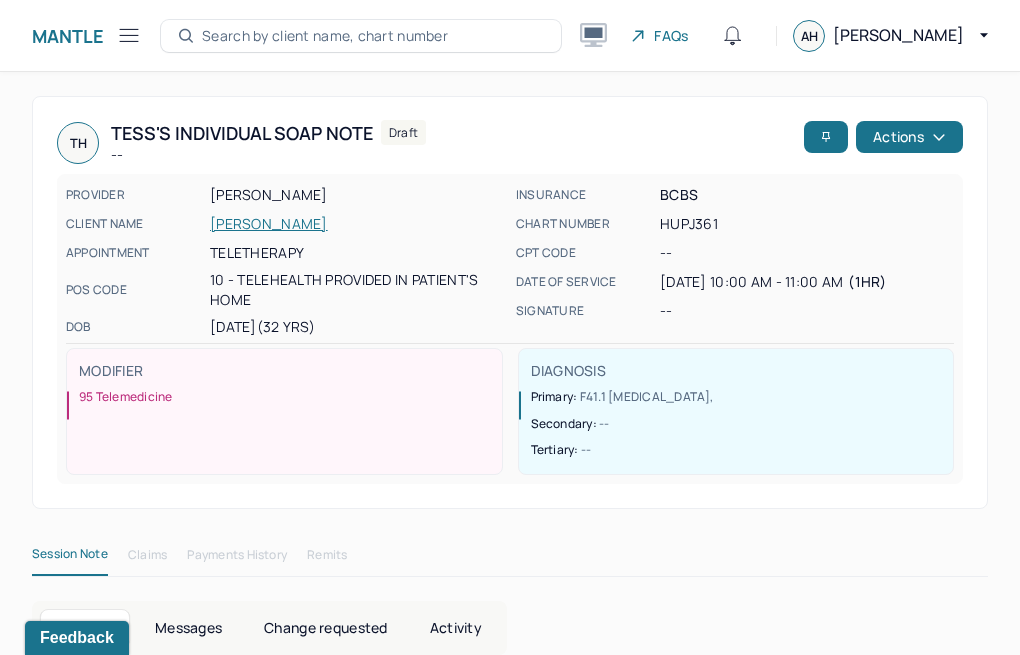 click 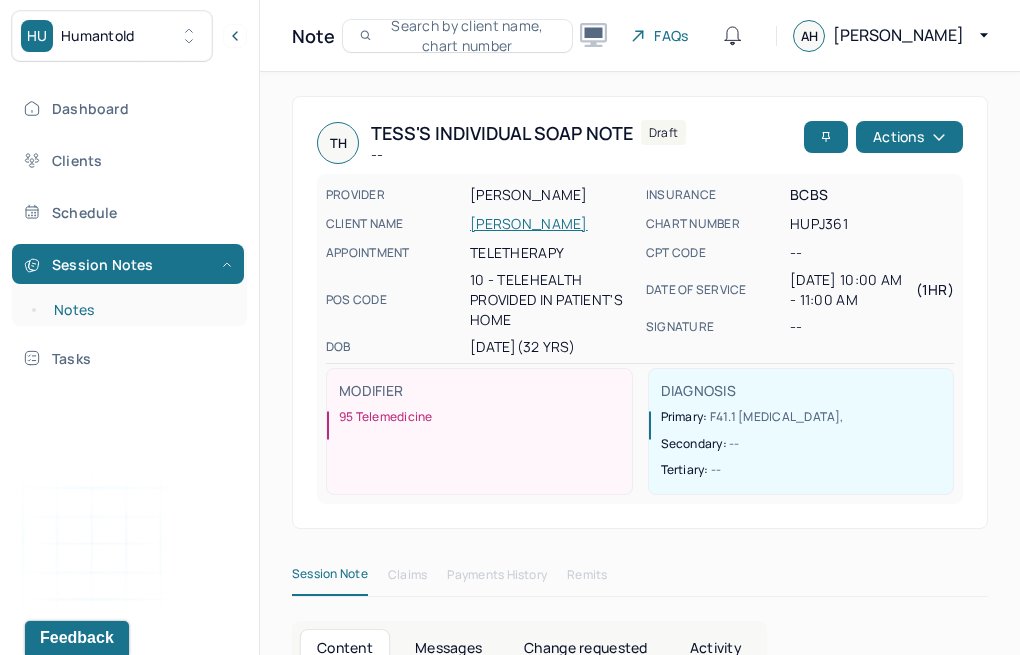 click on "Notes" at bounding box center (139, 310) 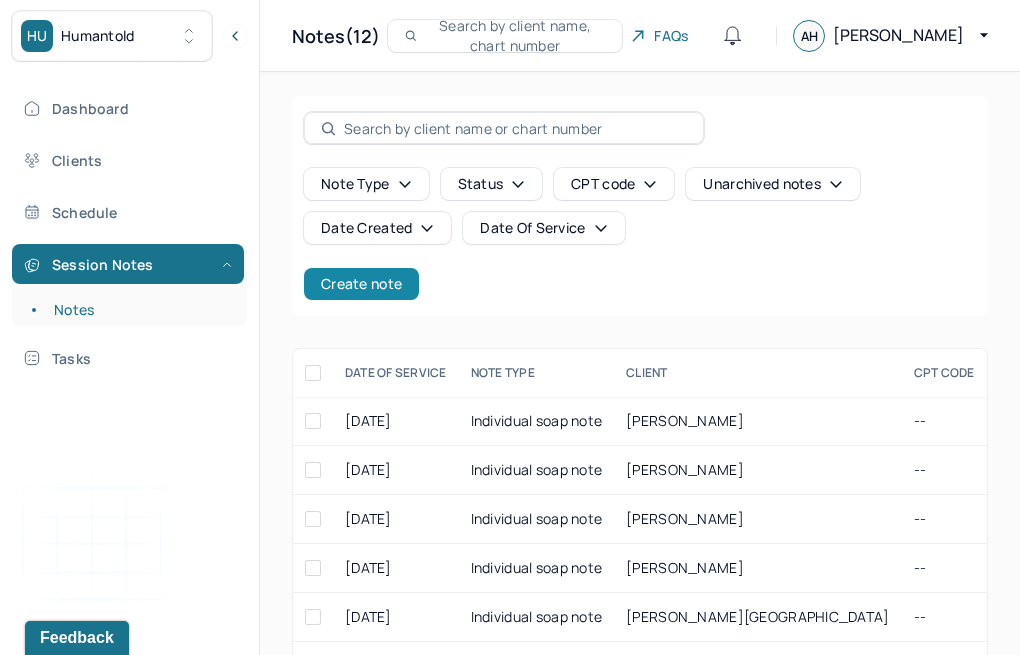 click on "Create note" at bounding box center (361, 284) 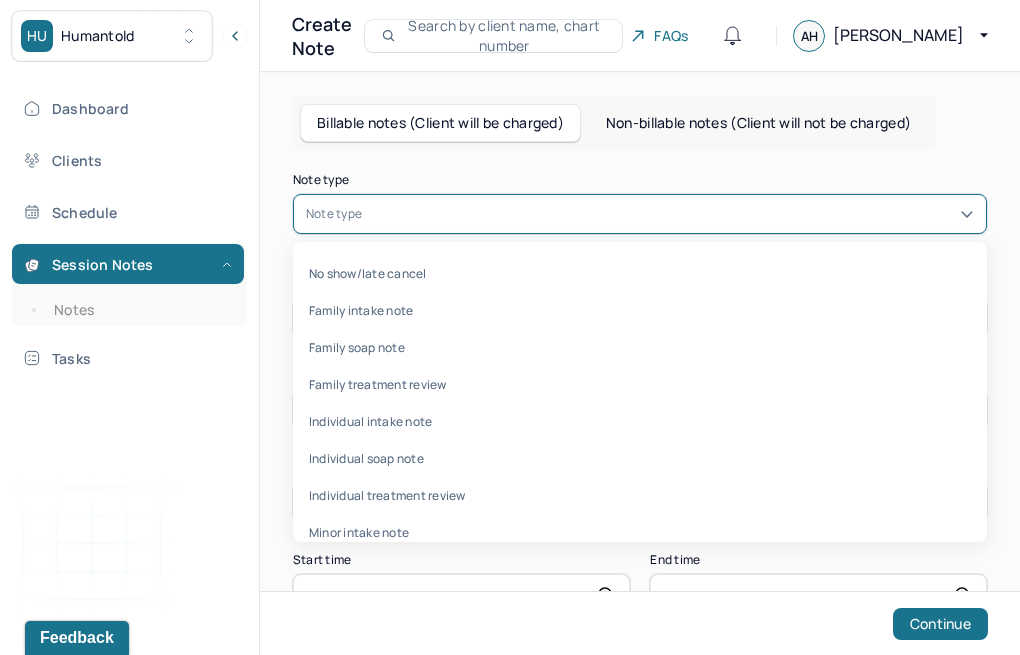 click at bounding box center (670, 214) 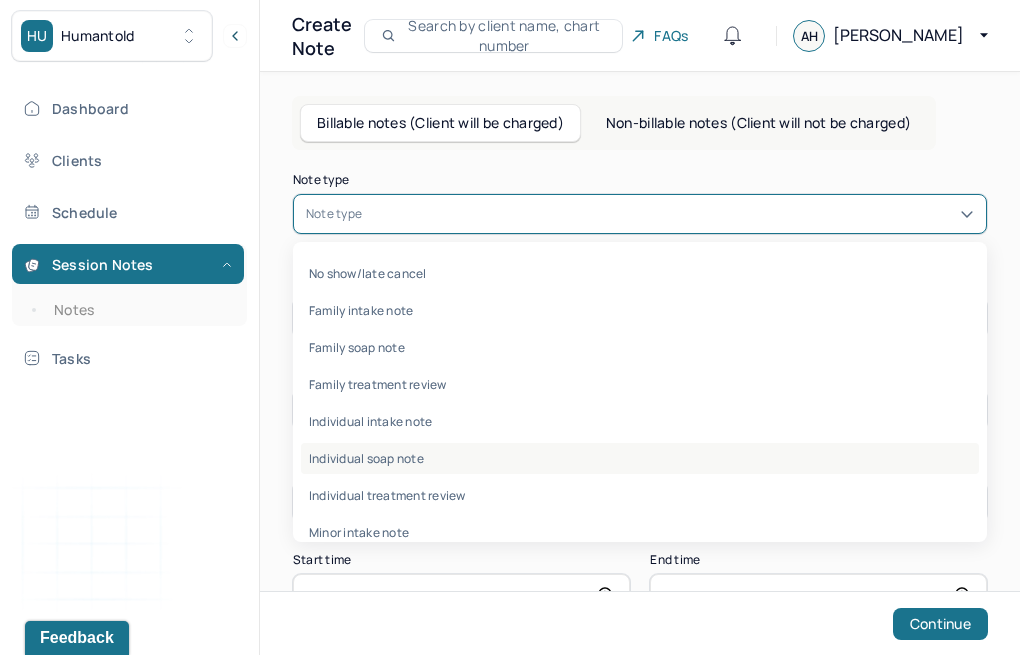 click on "Individual soap note" at bounding box center [640, 458] 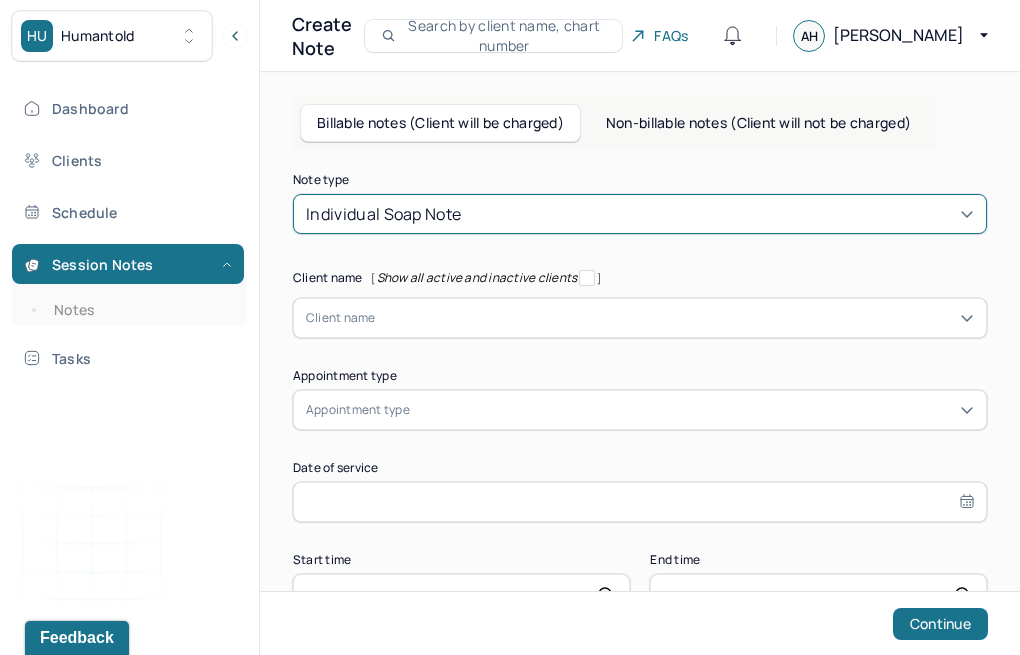 click at bounding box center [675, 318] 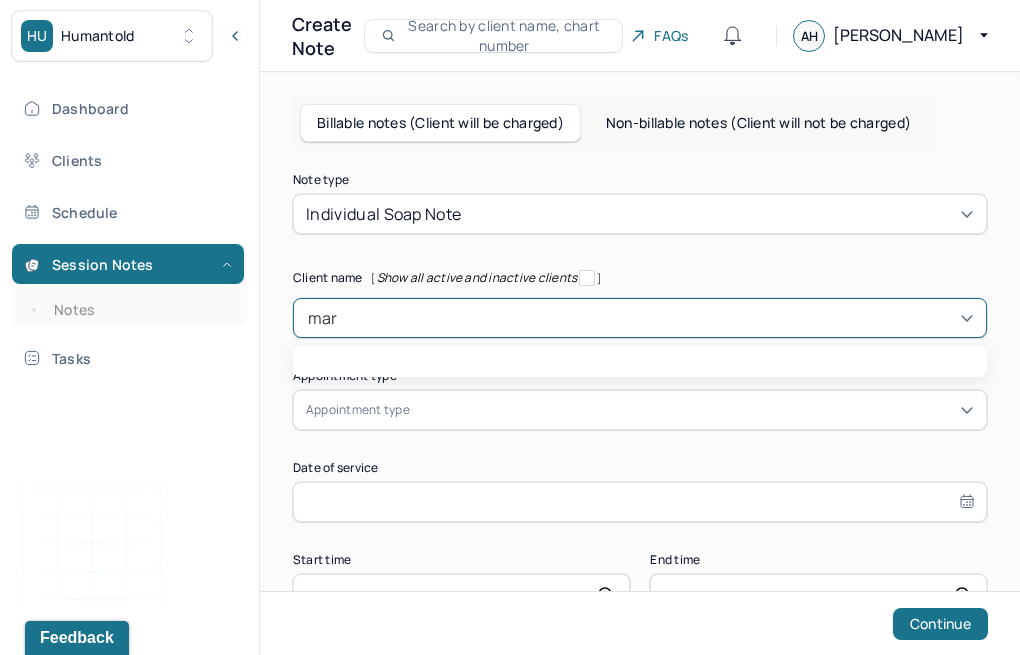 type on "mars" 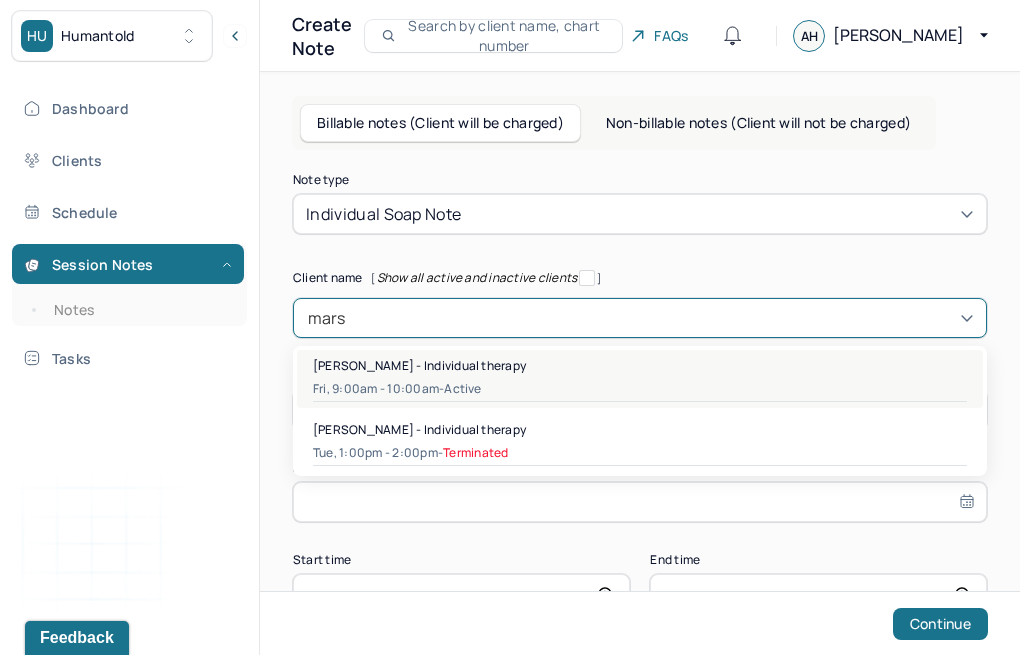click on "Fri, 9:00am - 10:00am  -  active" at bounding box center (640, 389) 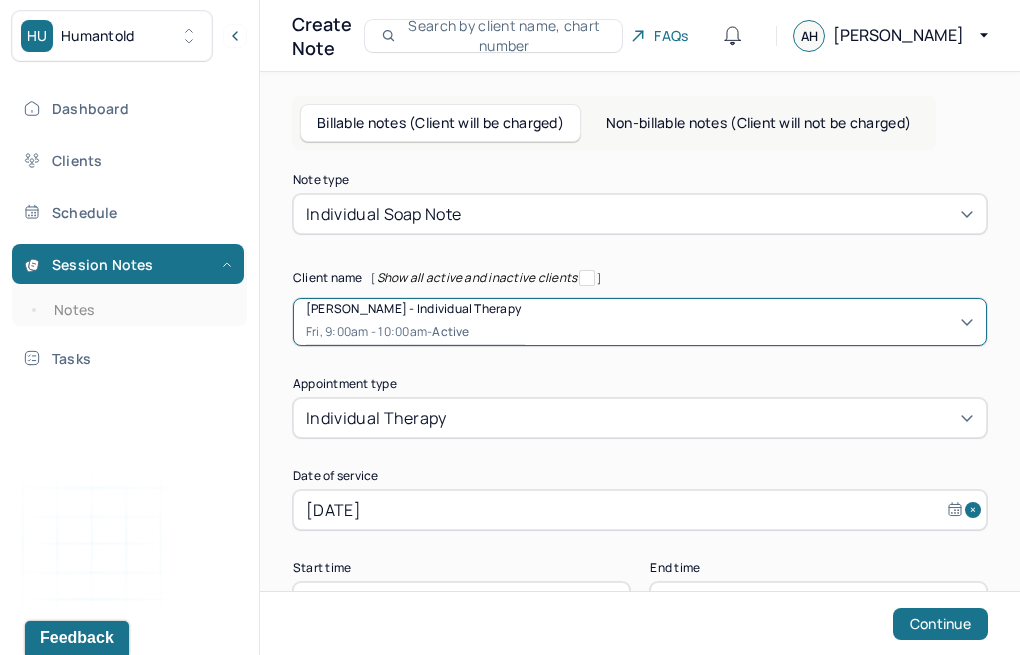 scroll, scrollTop: 72, scrollLeft: 0, axis: vertical 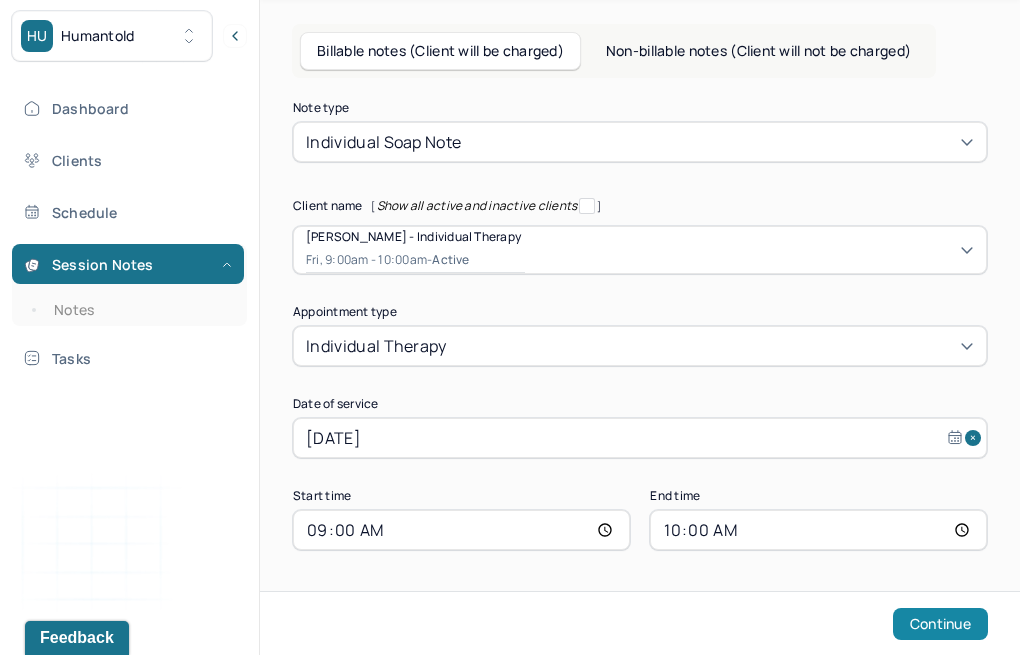 click on "Continue" at bounding box center (940, 624) 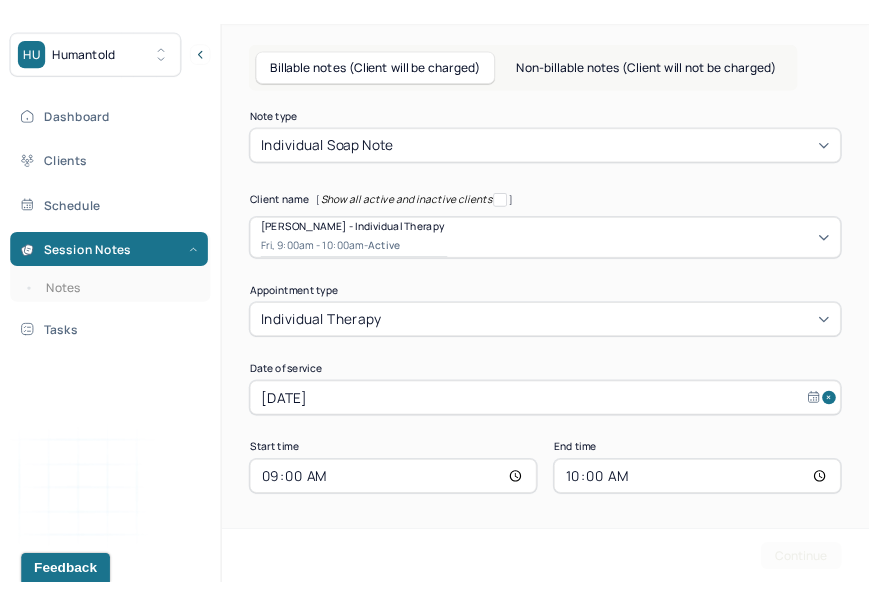 scroll, scrollTop: 0, scrollLeft: 0, axis: both 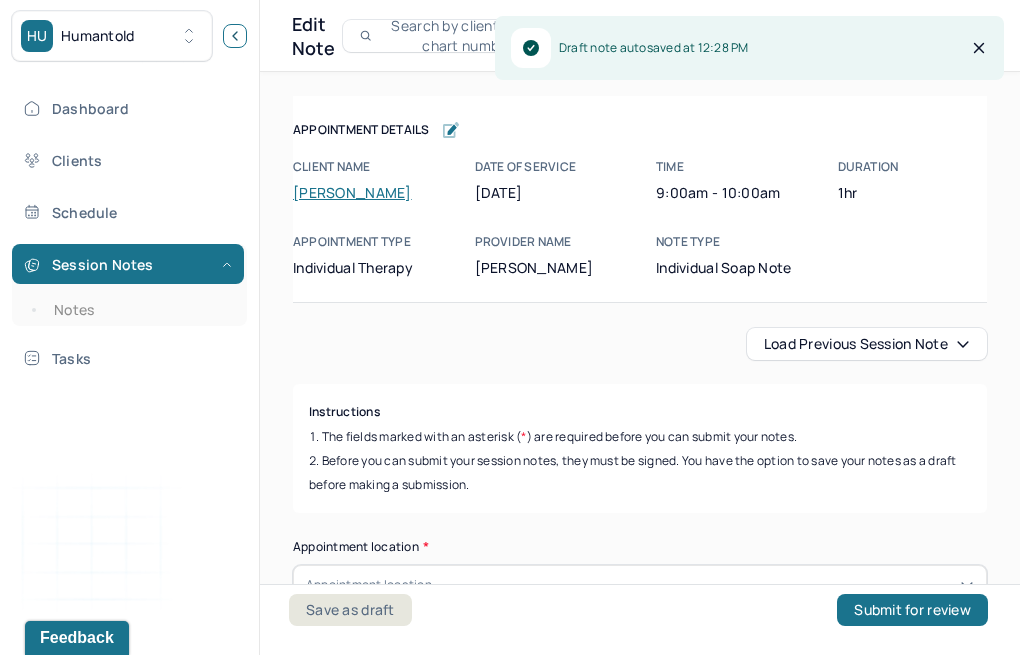 click 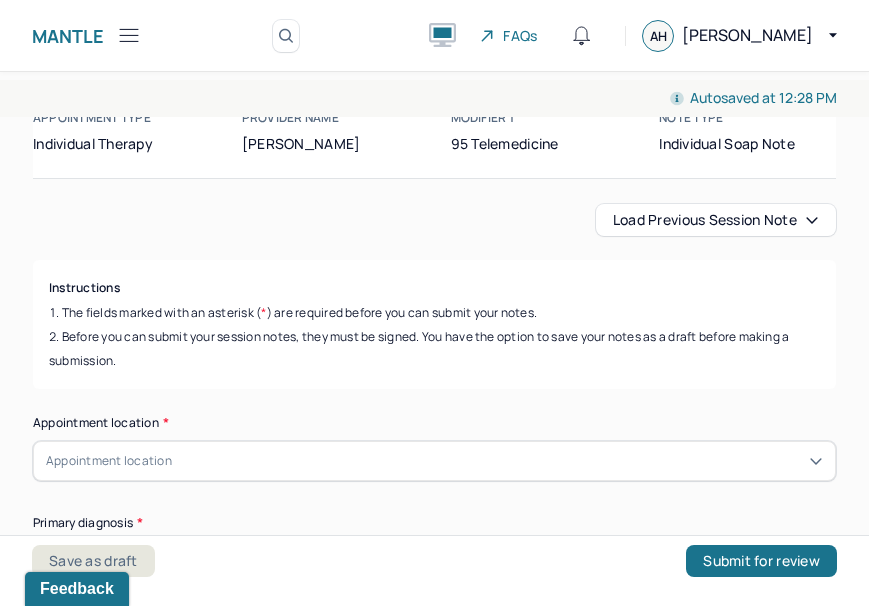 scroll, scrollTop: 66, scrollLeft: 0, axis: vertical 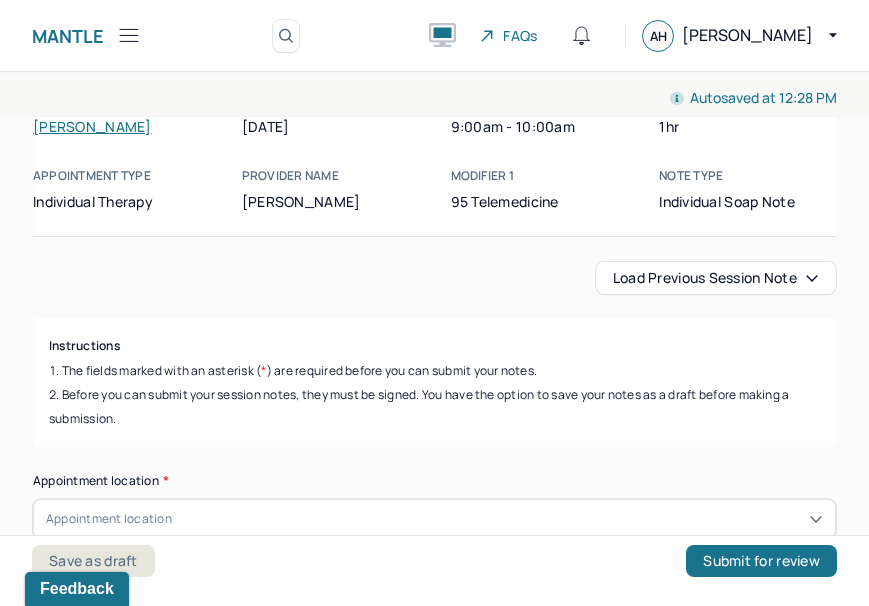 click on "Load previous session note" at bounding box center (716, 278) 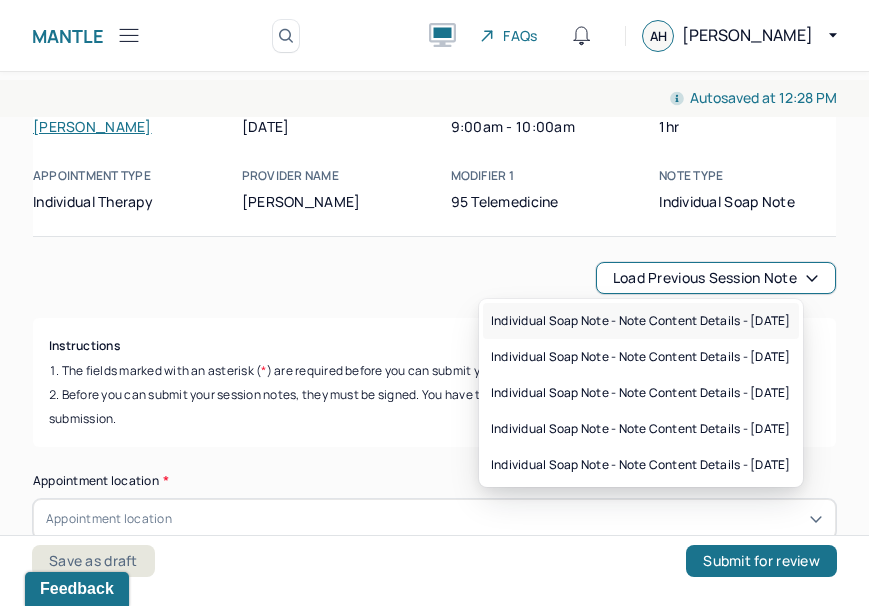 click on "Individual soap note   - Note content Details -   [DATE]" at bounding box center [641, 321] 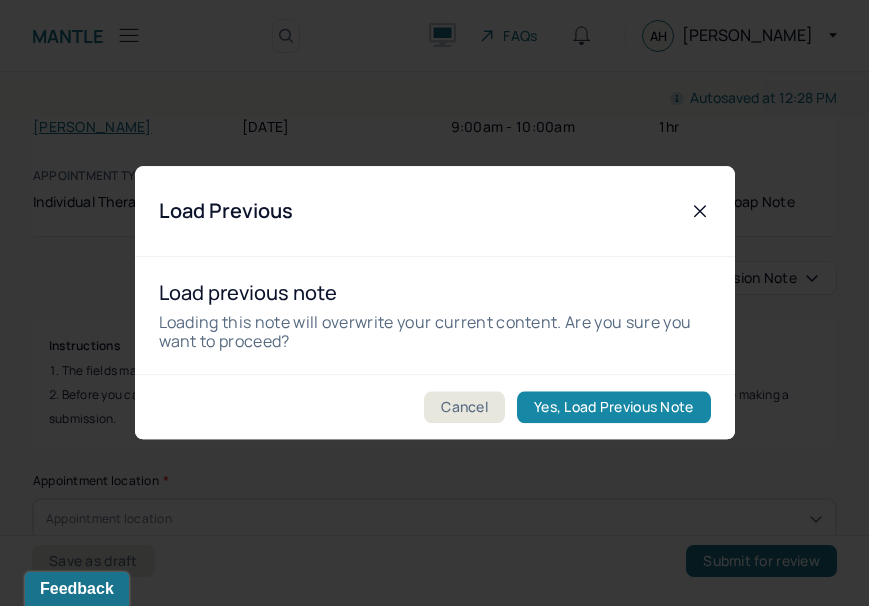 click on "Yes, Load Previous Note" at bounding box center [613, 408] 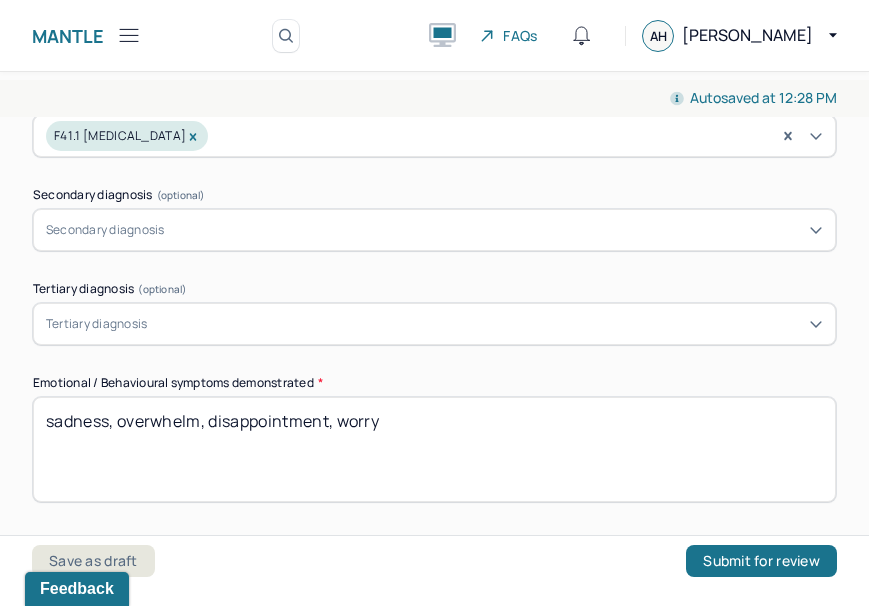 scroll, scrollTop: 822, scrollLeft: 0, axis: vertical 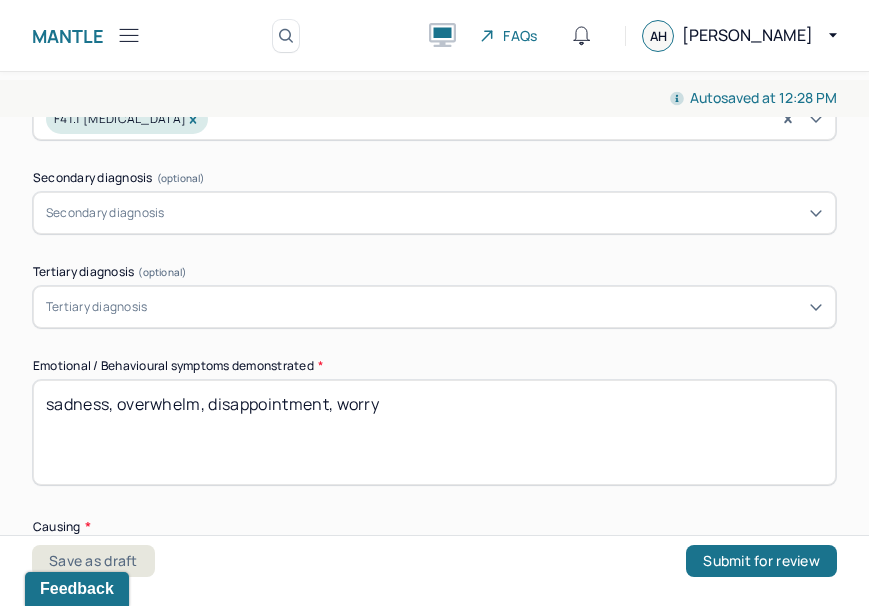 click on "sadness, overwhelm, disappointment, worry" at bounding box center (434, 432) 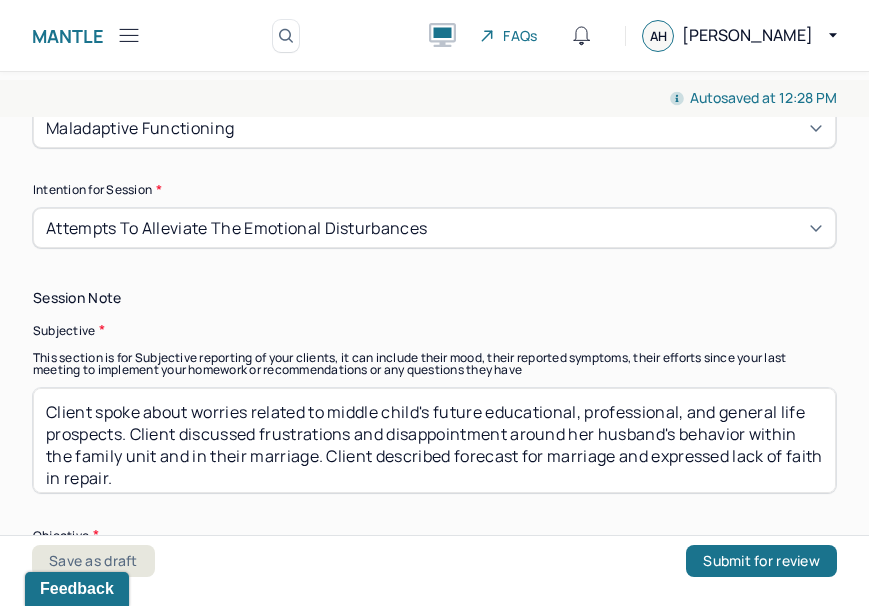 scroll, scrollTop: 1269, scrollLeft: 0, axis: vertical 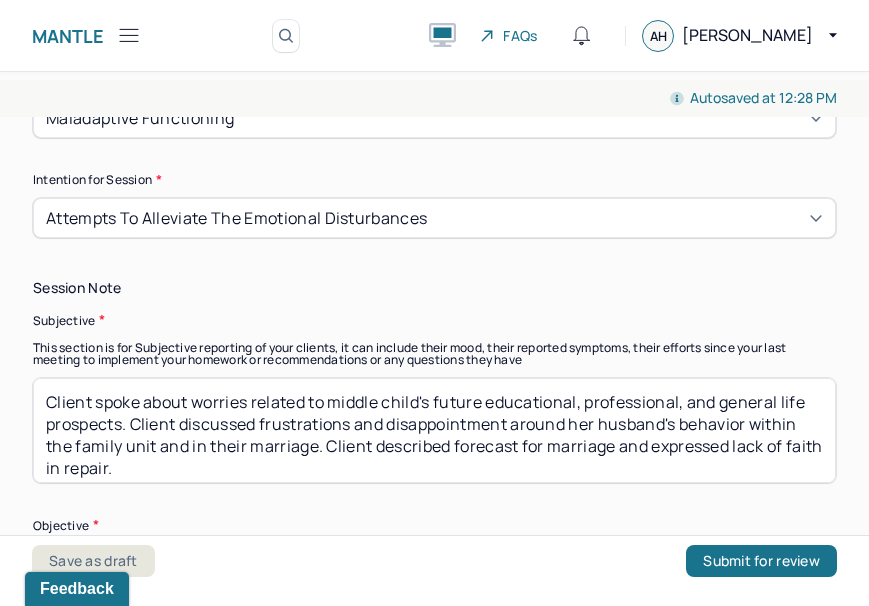 type 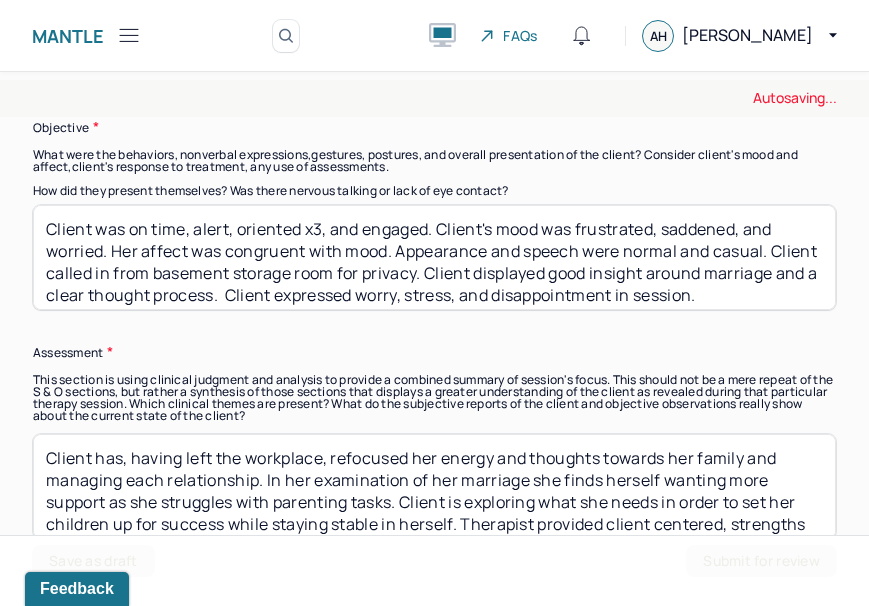 scroll, scrollTop: 1680, scrollLeft: 0, axis: vertical 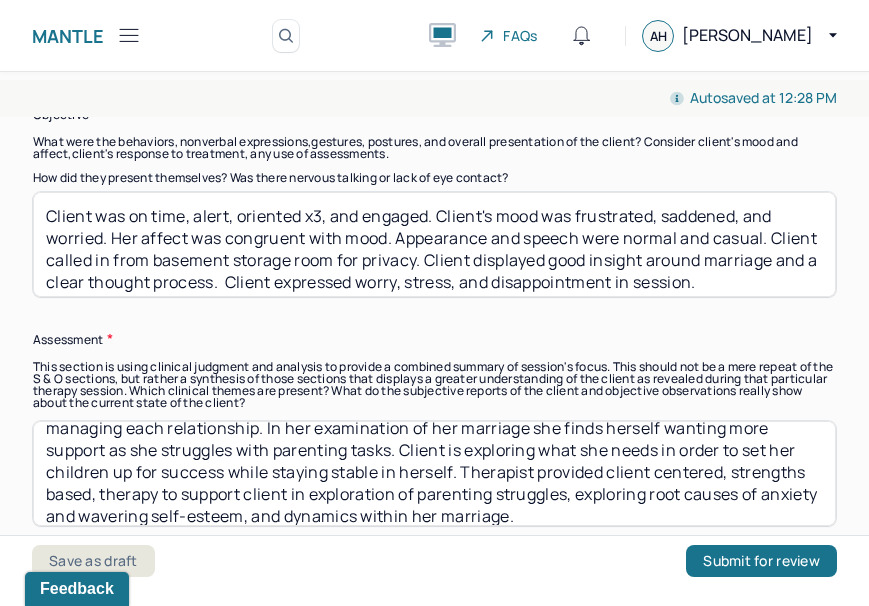 type 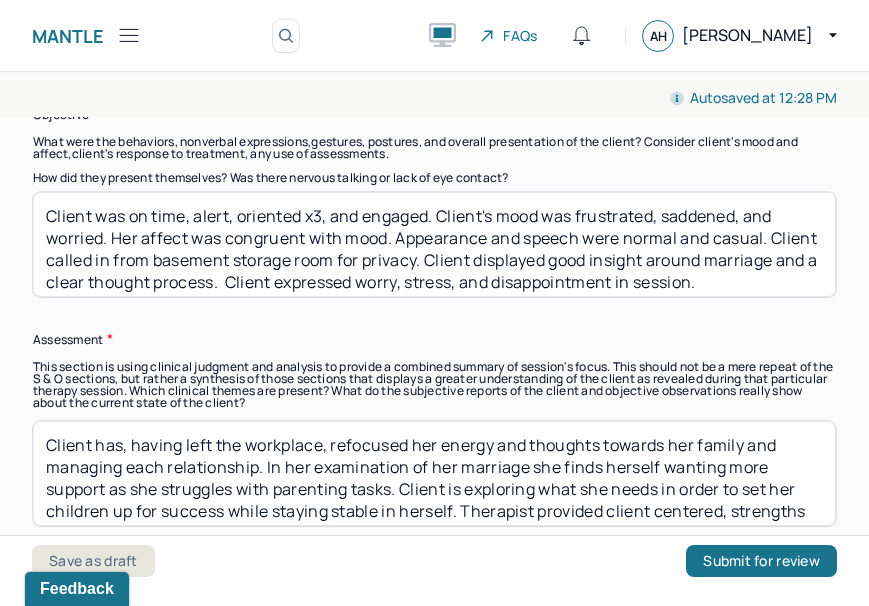 drag, startPoint x: 460, startPoint y: 469, endPoint x: 453, endPoint y: 346, distance: 123.19903 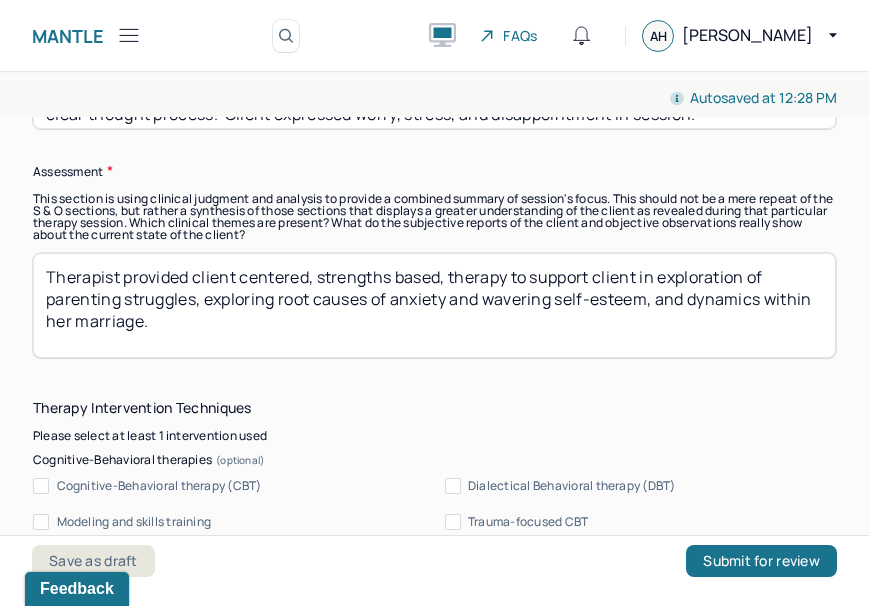 scroll, scrollTop: 1850, scrollLeft: 0, axis: vertical 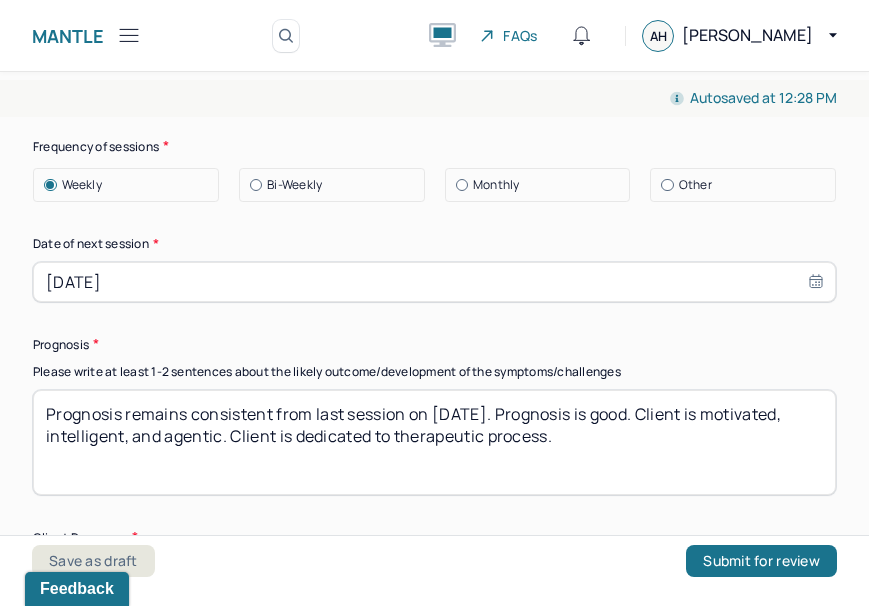 type on "Therapist provided client centered, strengths based, therapy to support client in exploration of parenting struggles, exploring root causes of anxiety and wavering self-esteem, and dynamics within her marriage." 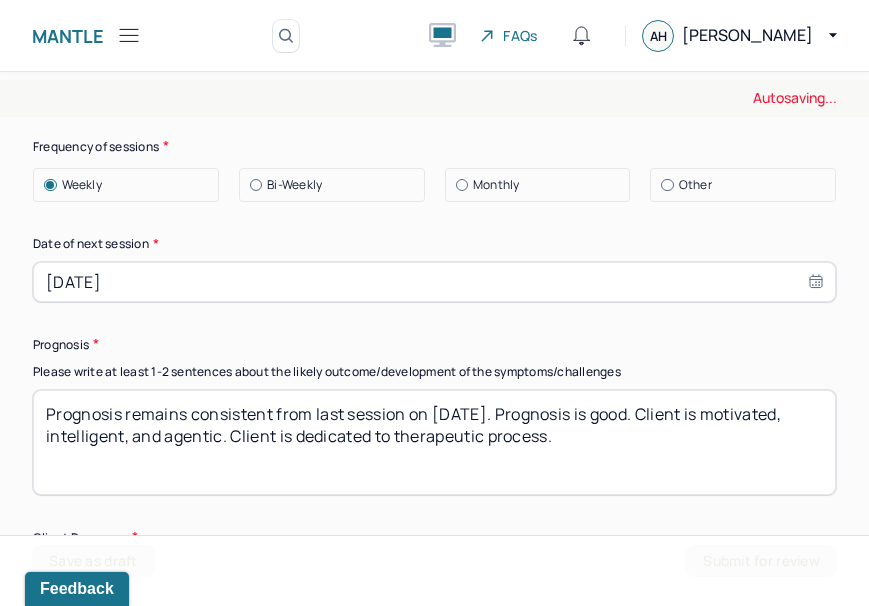 type on "Prognosis remains consistent from last session on [DATE]. Prognosis is good. Client is motivated, intelligent, and agentic. Client is dedicated to therapeutic process." 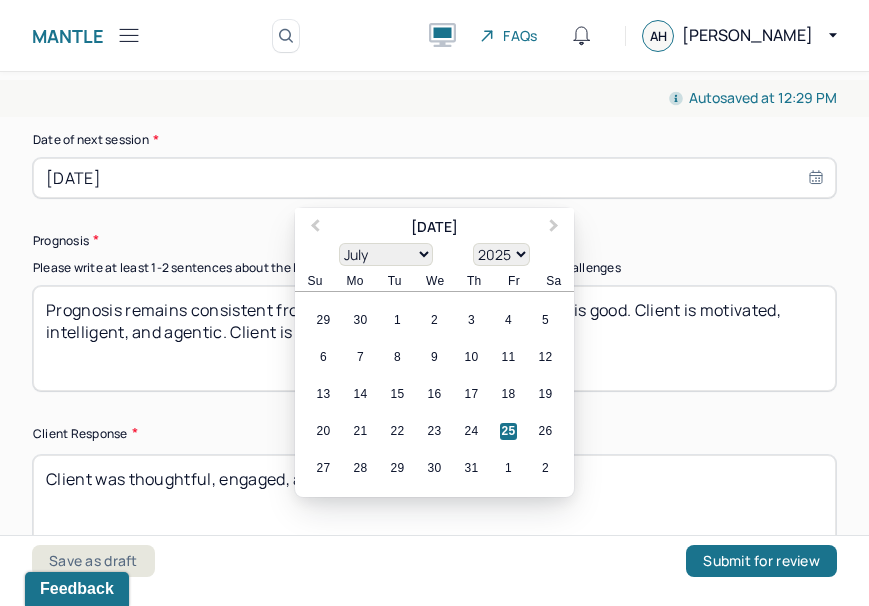 scroll, scrollTop: 3103, scrollLeft: 0, axis: vertical 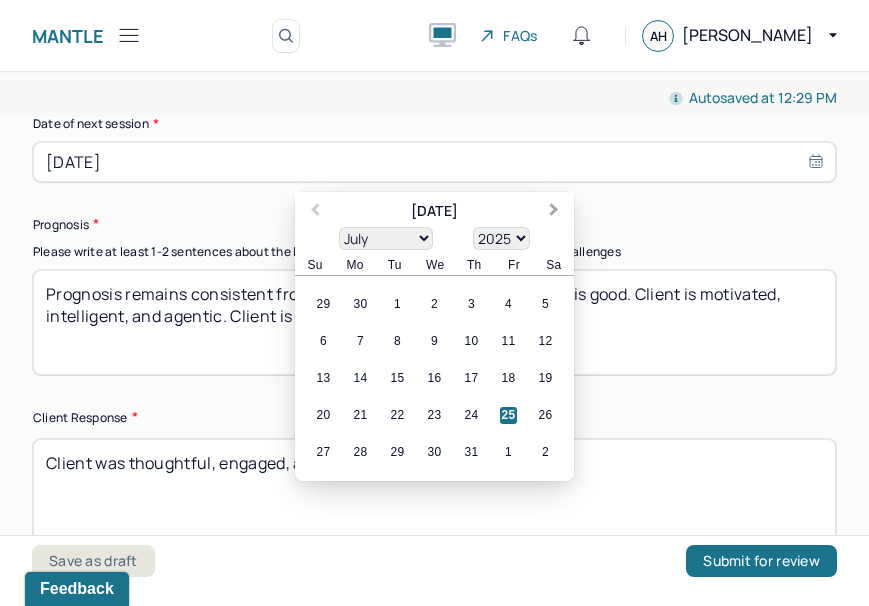 click on "Next Month" at bounding box center [556, 213] 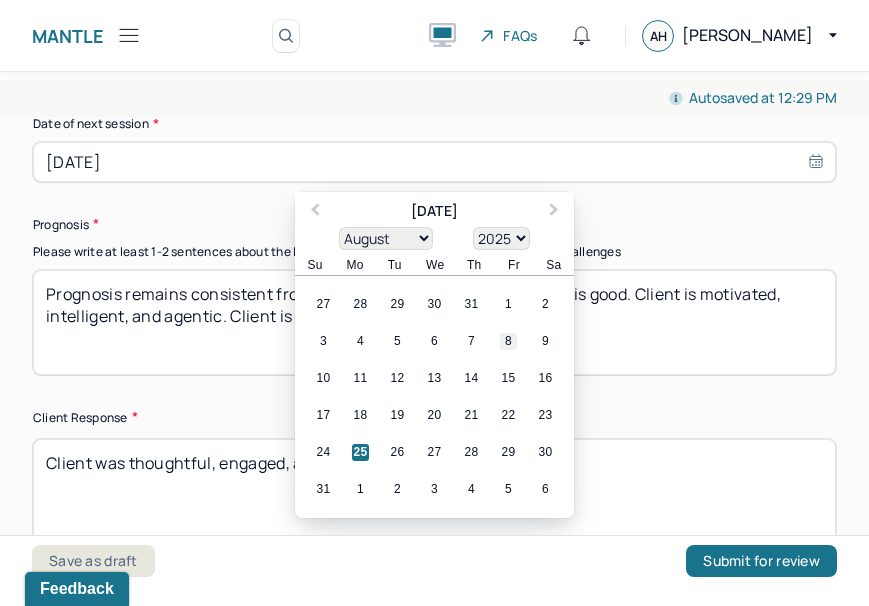 click on "8" at bounding box center (508, 341) 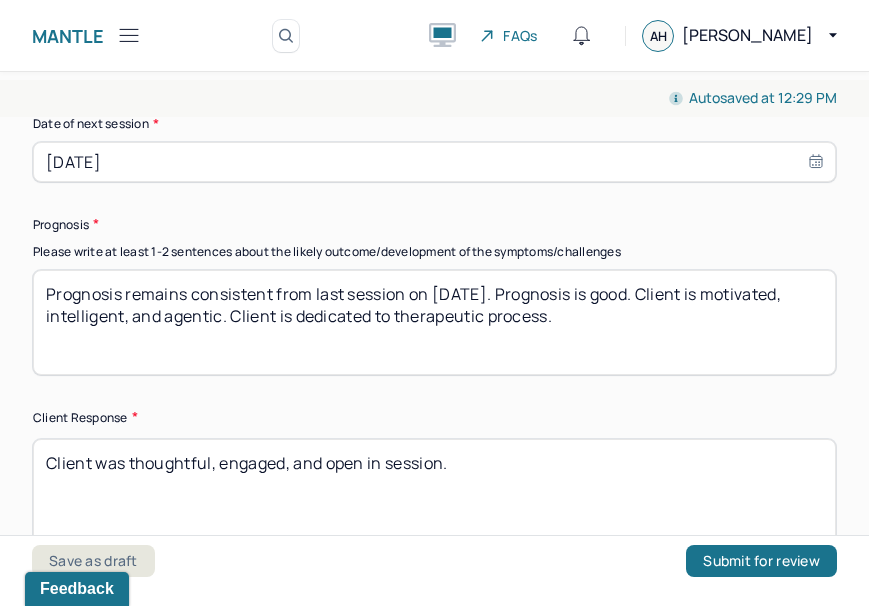 drag, startPoint x: 128, startPoint y: 456, endPoint x: 156, endPoint y: 489, distance: 43.27817 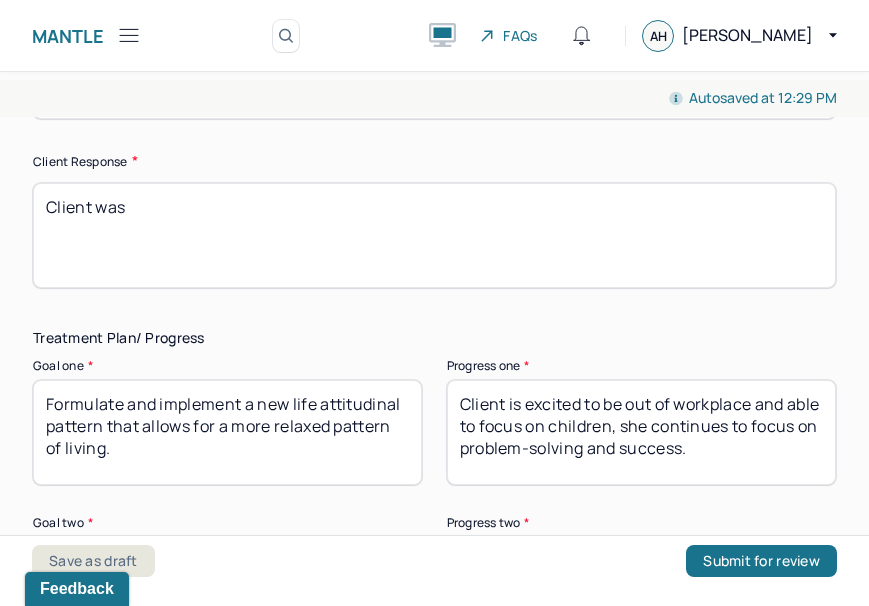 scroll, scrollTop: 3421, scrollLeft: 0, axis: vertical 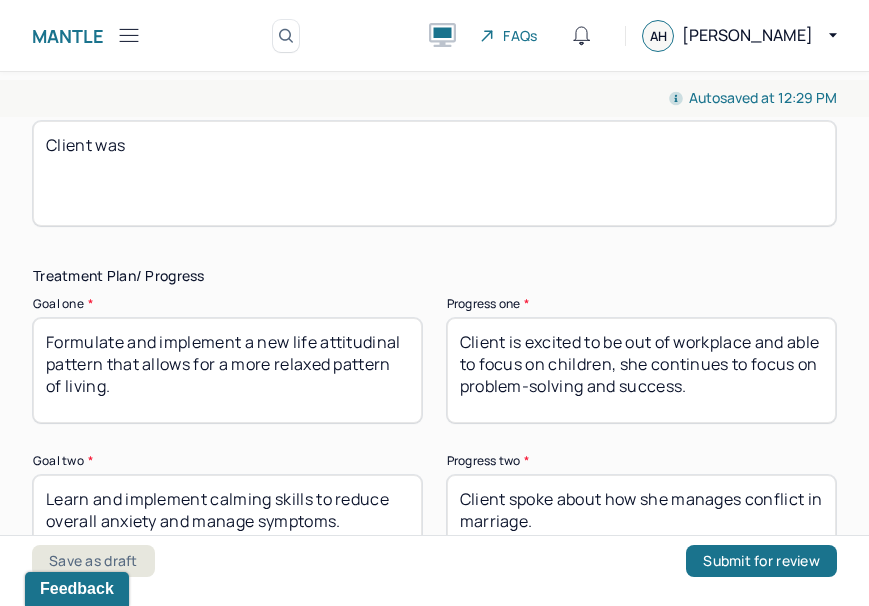 type on "Client was" 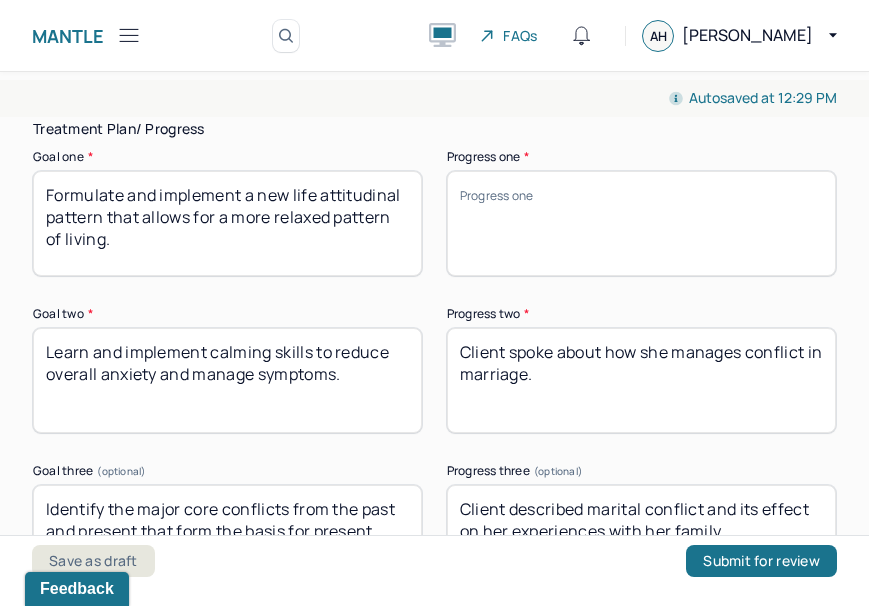 scroll, scrollTop: 3577, scrollLeft: 0, axis: vertical 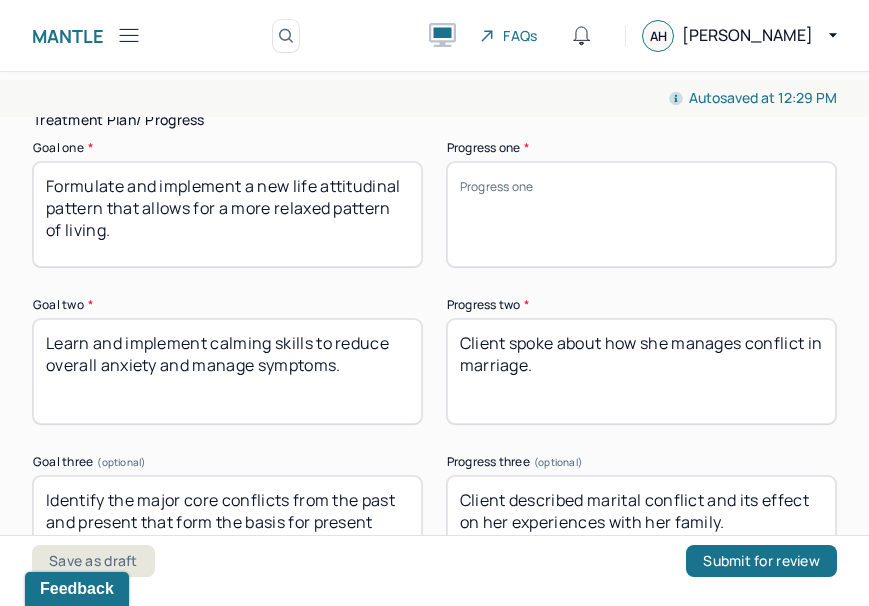 type 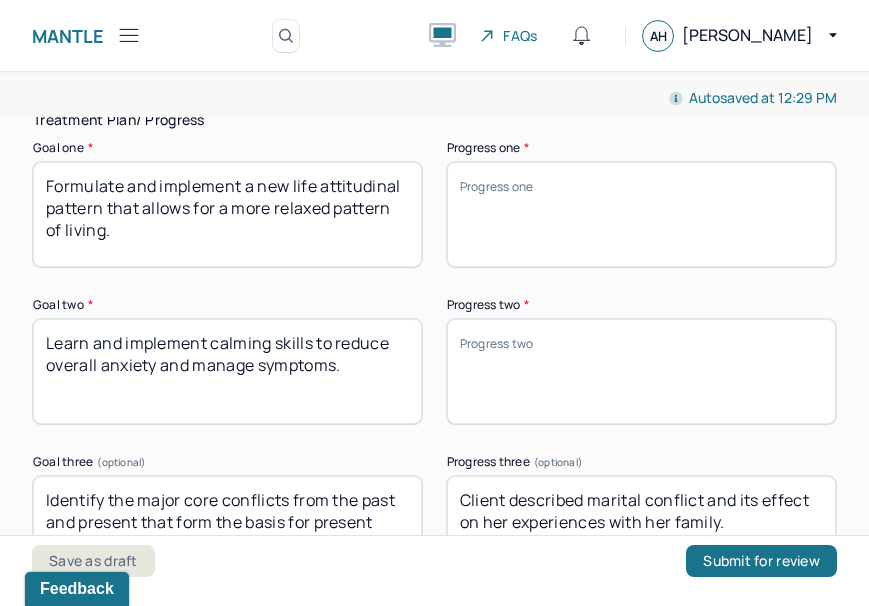 type 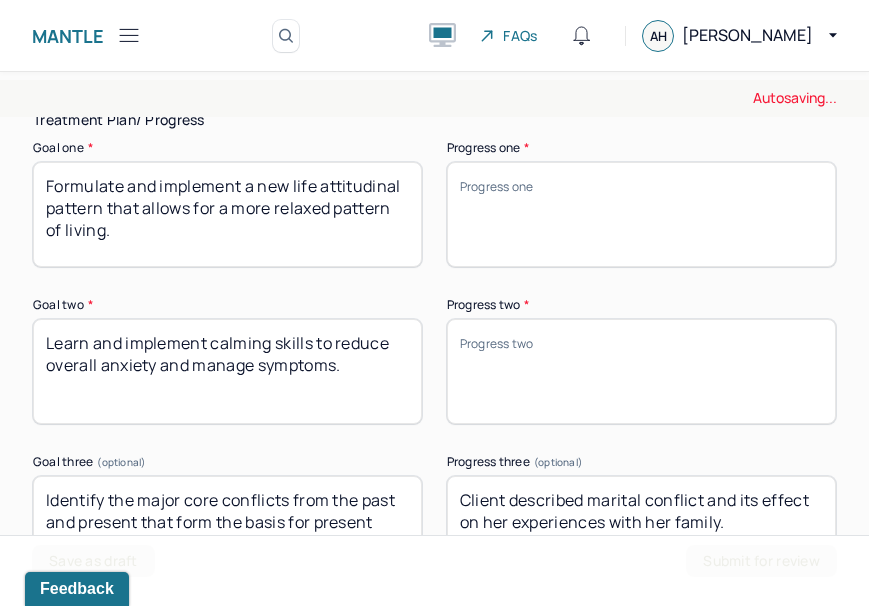 click on "Client described marital conflict and its effect on her experiences with her family." at bounding box center (641, 528) 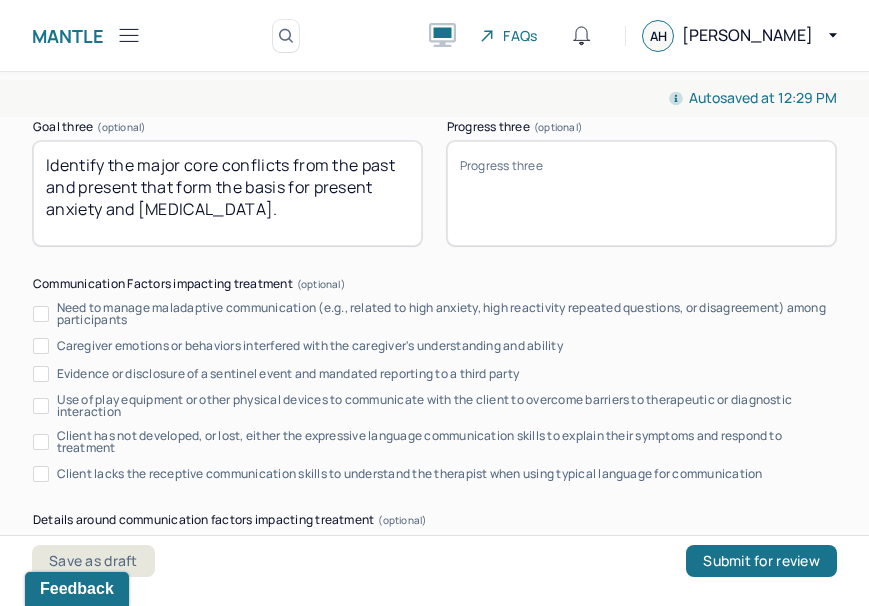 scroll, scrollTop: 3946, scrollLeft: 0, axis: vertical 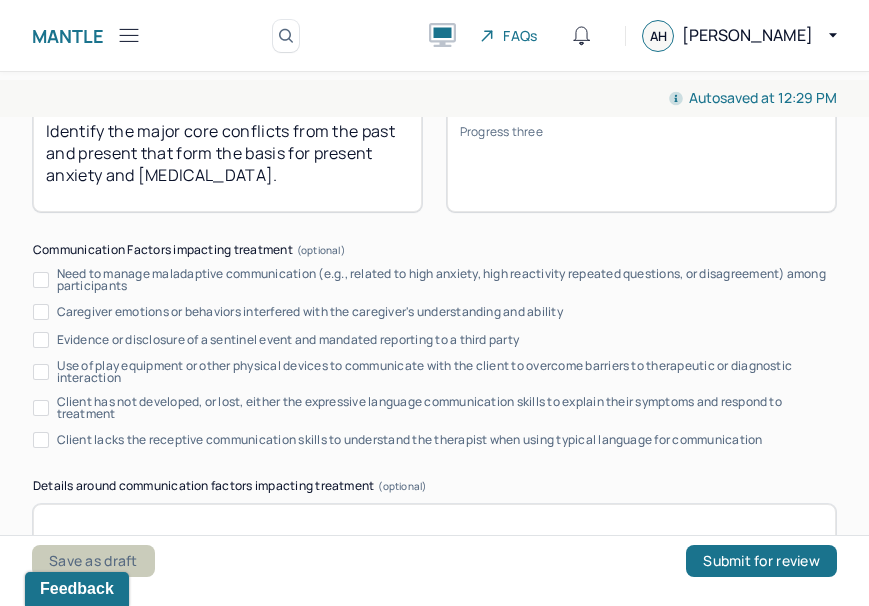 type 